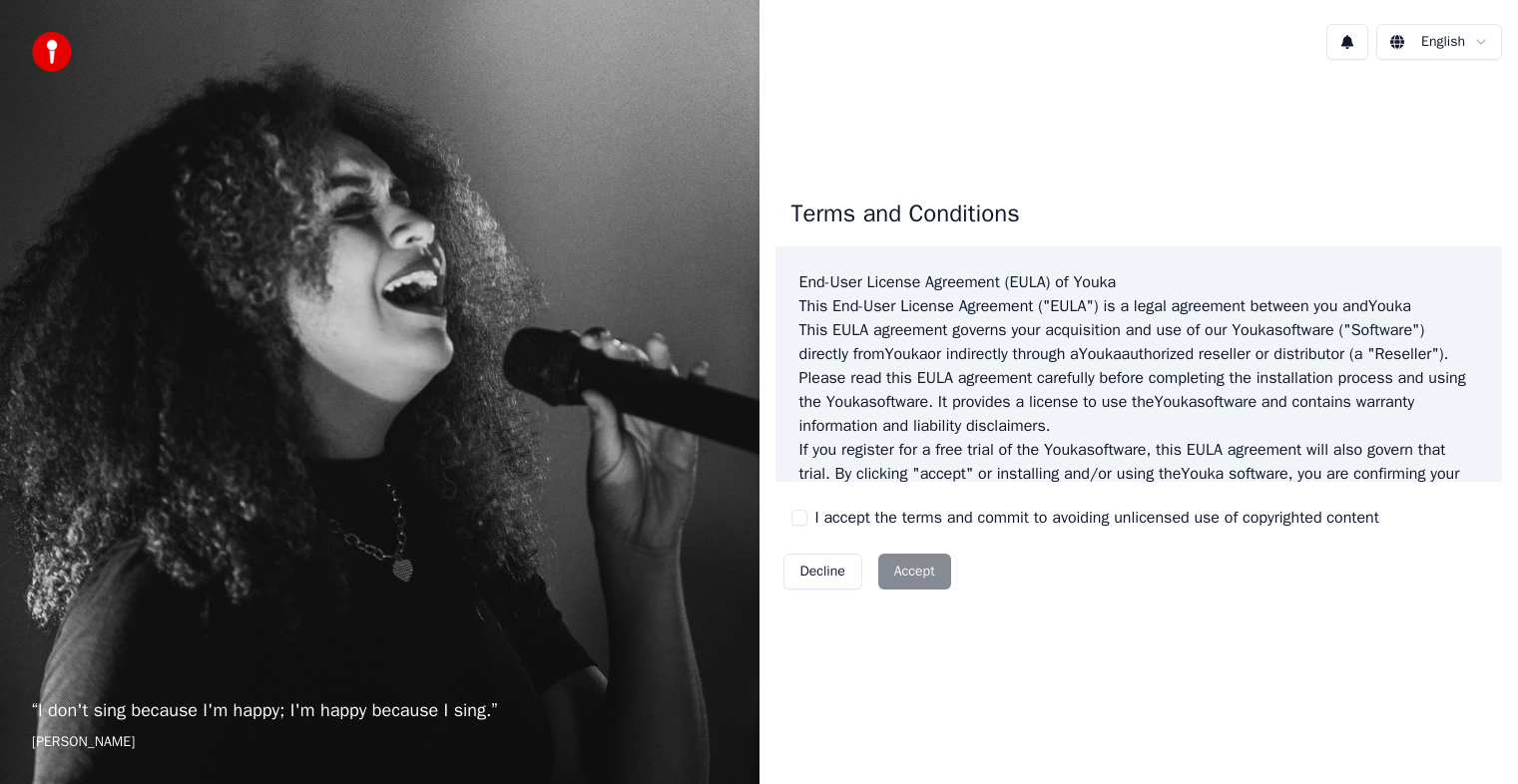 scroll, scrollTop: 0, scrollLeft: 0, axis: both 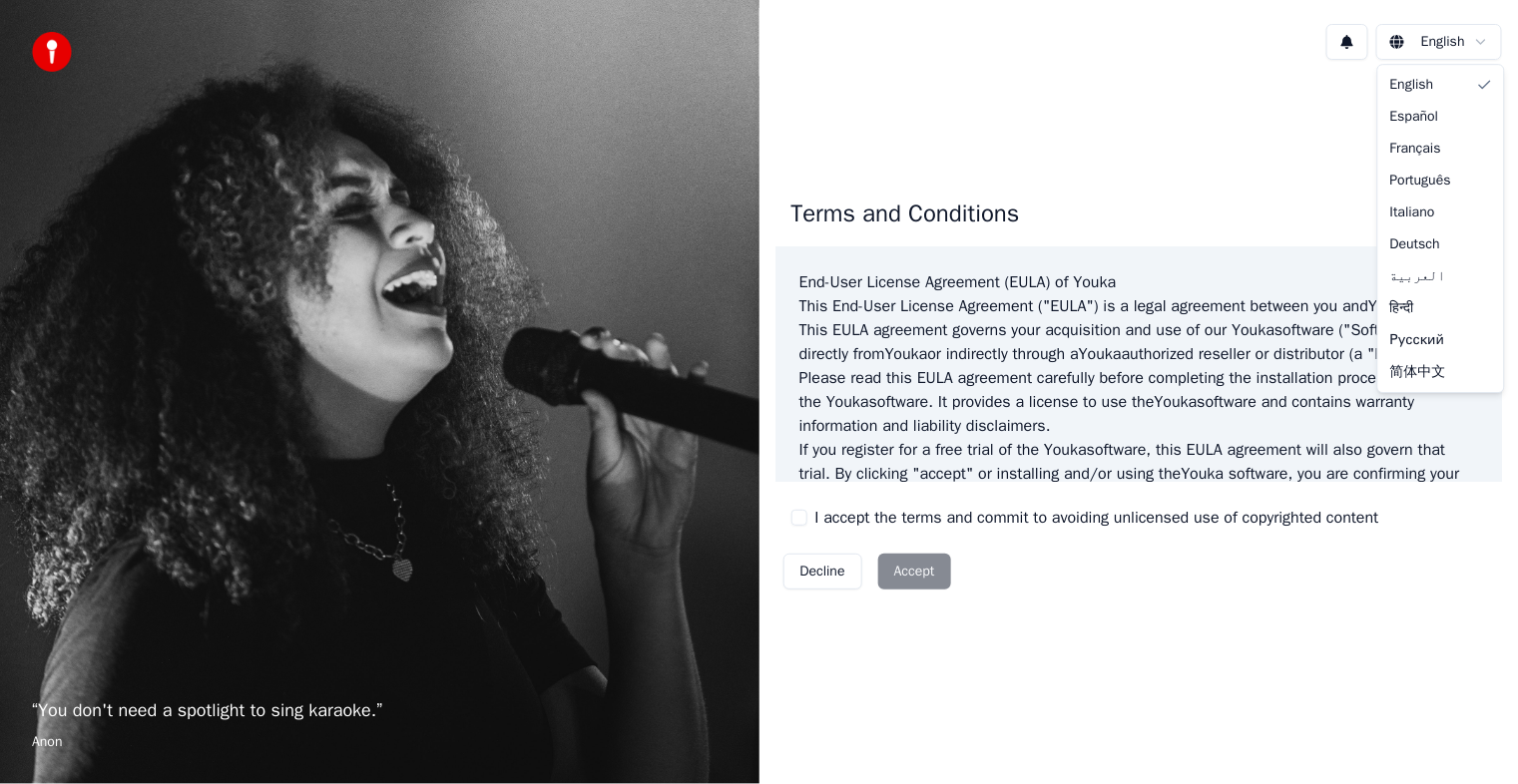 click on "“ You don't need a spotlight to sing karaoke. ” Anon English Terms and Conditions End-User License Agreement ([PERSON_NAME]) of   Youka This End-User License Agreement ("[PERSON_NAME]") is a legal agreement between you and  Youka This [PERSON_NAME] agreement governs your acquisition and use of our   Youka  software ("Software") directly from  Youka  or indirectly through a  Youka  authorized reseller or distributor (a "Reseller"). Please read this [PERSON_NAME] agreement carefully before completing the installation process and using the   Youka  software. It provides a license to use the  Youka  software and contains warranty information and liability disclaimers. If you register for a free trial of the   Youka  software, this [PERSON_NAME] agreement will also govern that trial. By clicking "accept" or installing and/or using the  Youka   software, you are confirming your acceptance of the Software and agreeing to become bound by the terms of this [PERSON_NAME] agreement. This [PERSON_NAME] agreement shall apply only to the Software supplied by   [PERSON_NAME]    for" at bounding box center (759, 392) 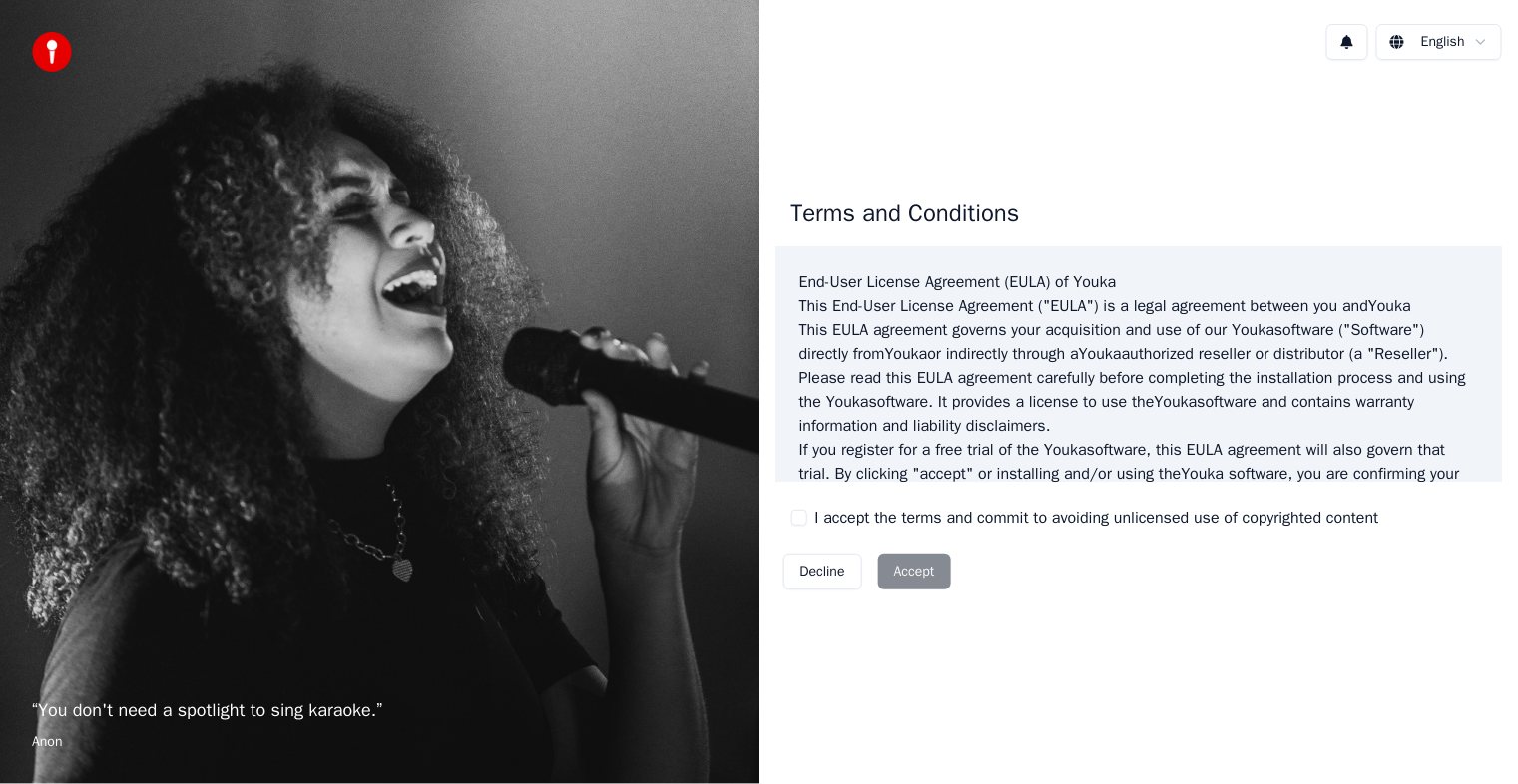 click on "“ You don't need a spotlight to sing karaoke. ” Anon English Terms and Conditions End-User License Agreement ([PERSON_NAME]) of   Youka This End-User License Agreement ("[PERSON_NAME]") is a legal agreement between you and  Youka This [PERSON_NAME] agreement governs your acquisition and use of our   Youka  software ("Software") directly from  Youka  or indirectly through a  Youka  authorized reseller or distributor (a "Reseller"). Please read this [PERSON_NAME] agreement carefully before completing the installation process and using the   Youka  software. It provides a license to use the  Youka  software and contains warranty information and liability disclaimers. If you register for a free trial of the   Youka  software, this [PERSON_NAME] agreement will also govern that trial. By clicking "accept" or installing and/or using the  Youka   software, you are confirming your acceptance of the Software and agreeing to become bound by the terms of this [PERSON_NAME] agreement. This [PERSON_NAME] agreement shall apply only to the Software supplied by   [PERSON_NAME]    for" at bounding box center (759, 392) 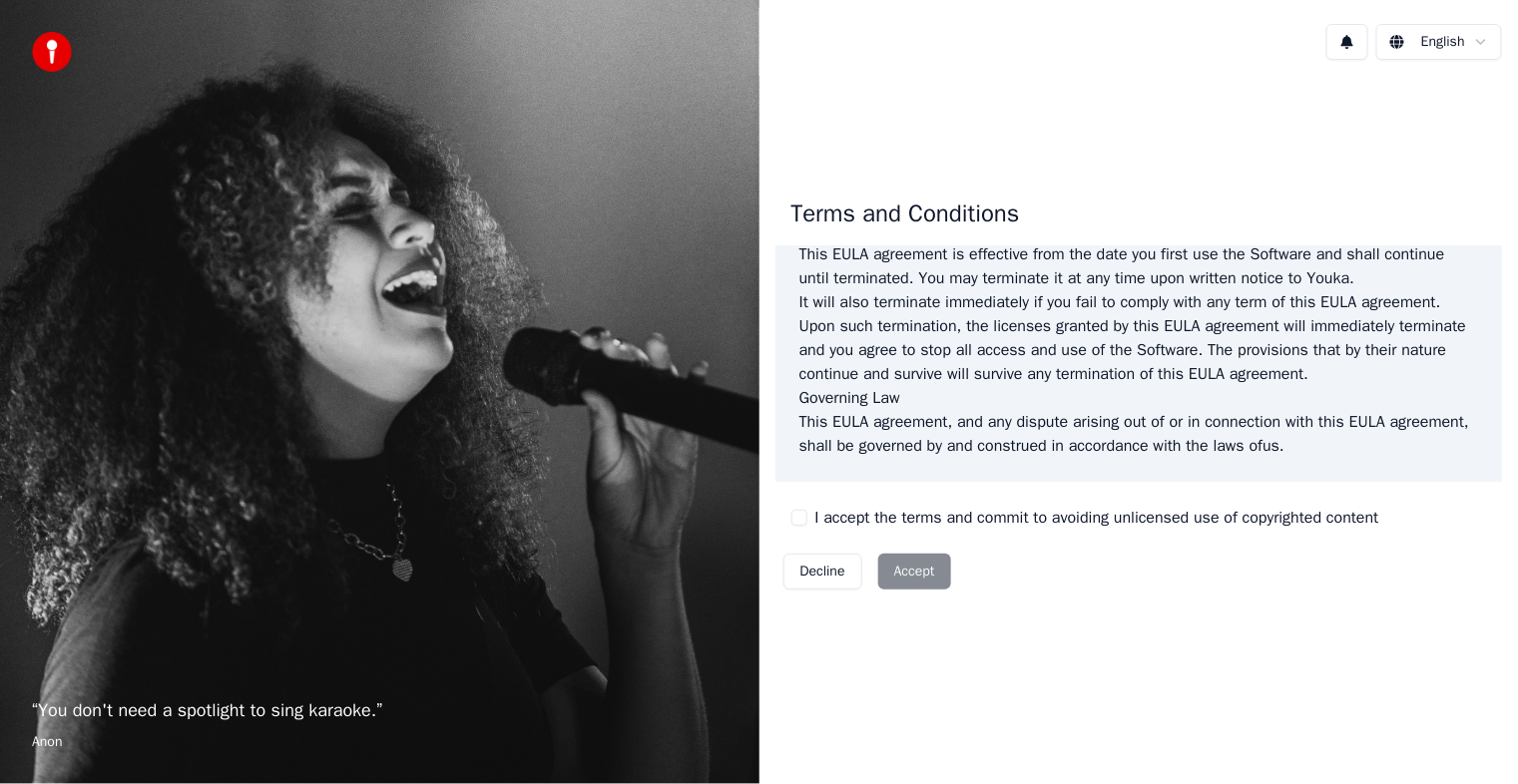 scroll, scrollTop: 1152, scrollLeft: 0, axis: vertical 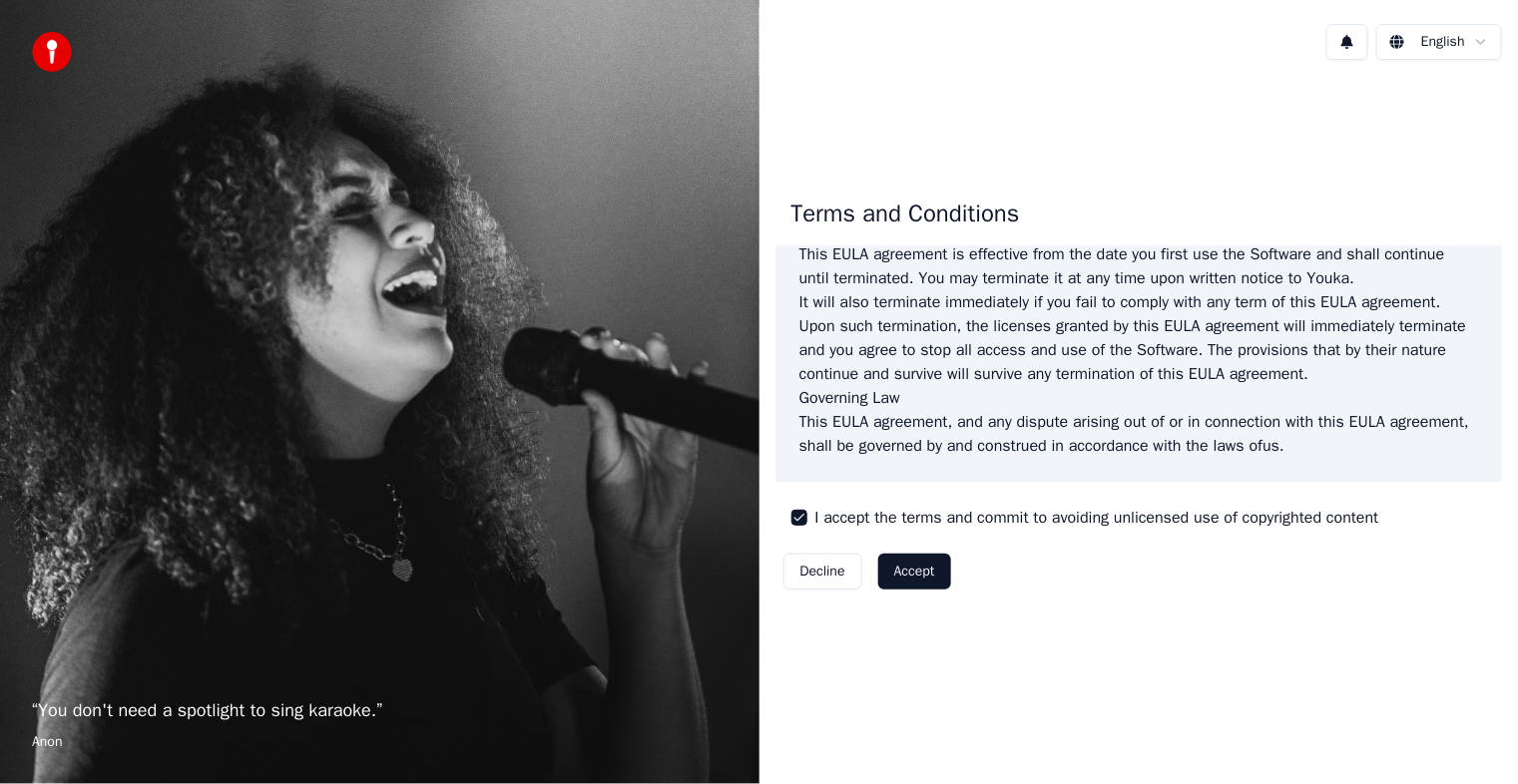 click on "Accept" at bounding box center [914, 572] 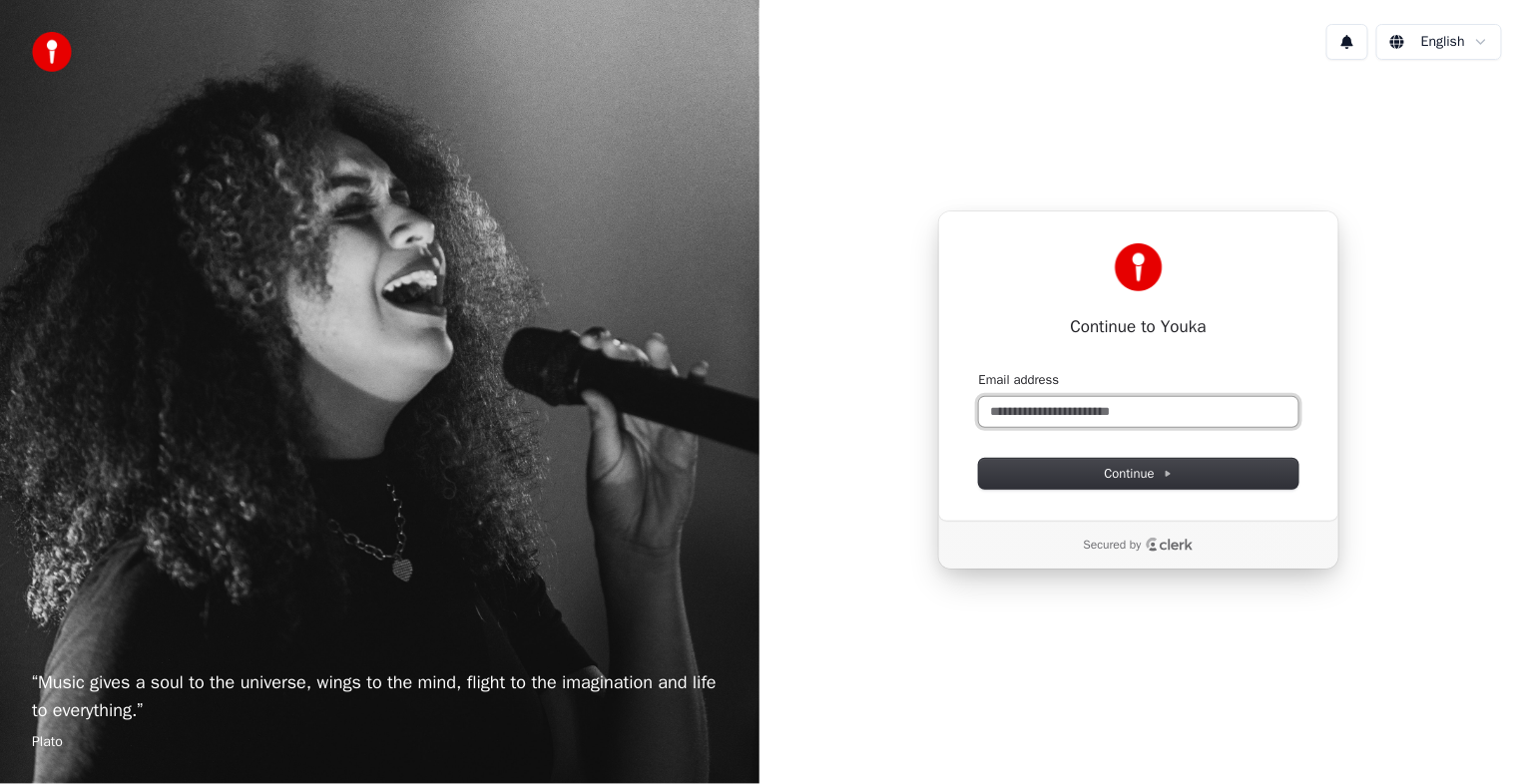 click on "Email address" at bounding box center [1139, 412] 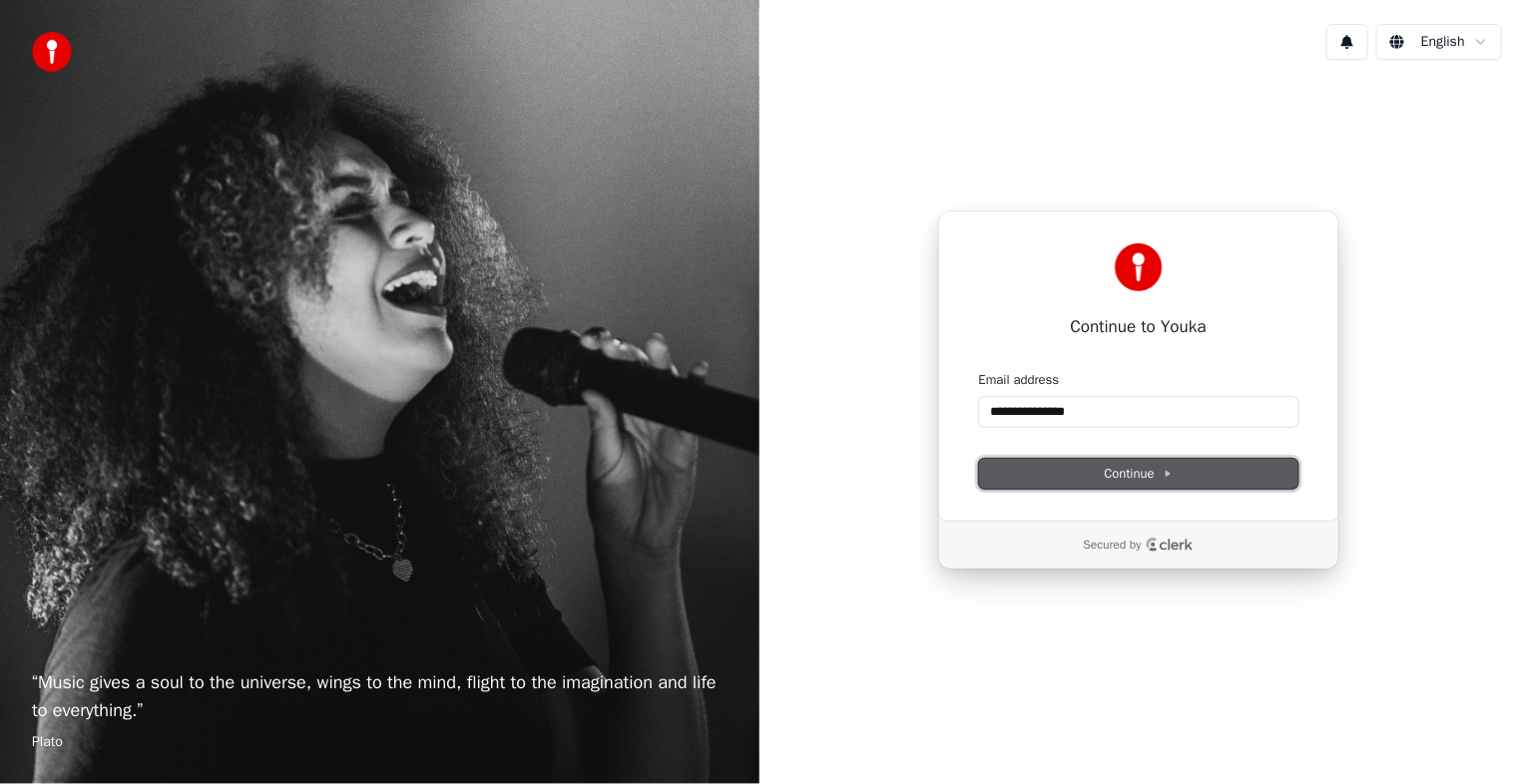 click on "Continue" at bounding box center [1139, 474] 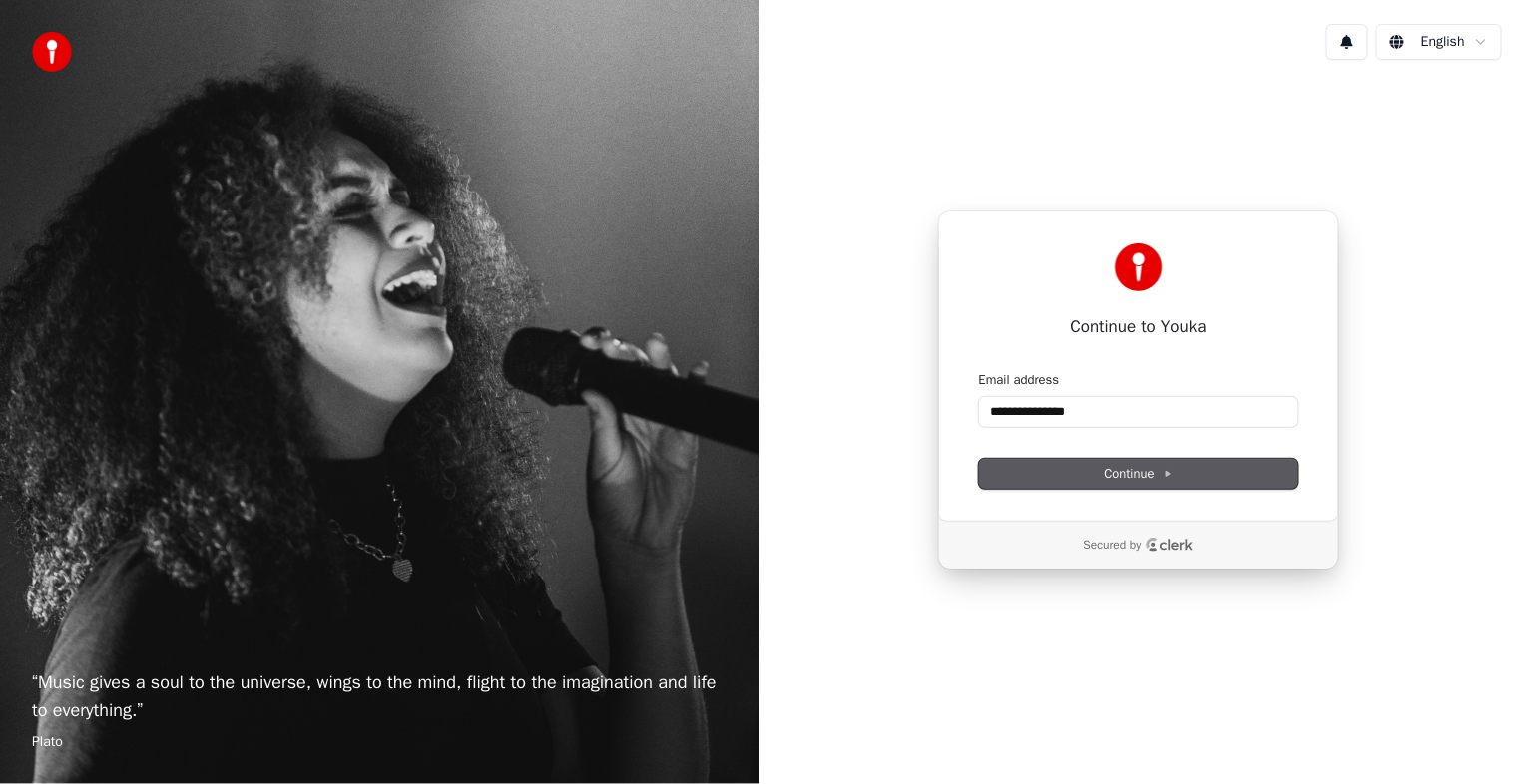 type on "**********" 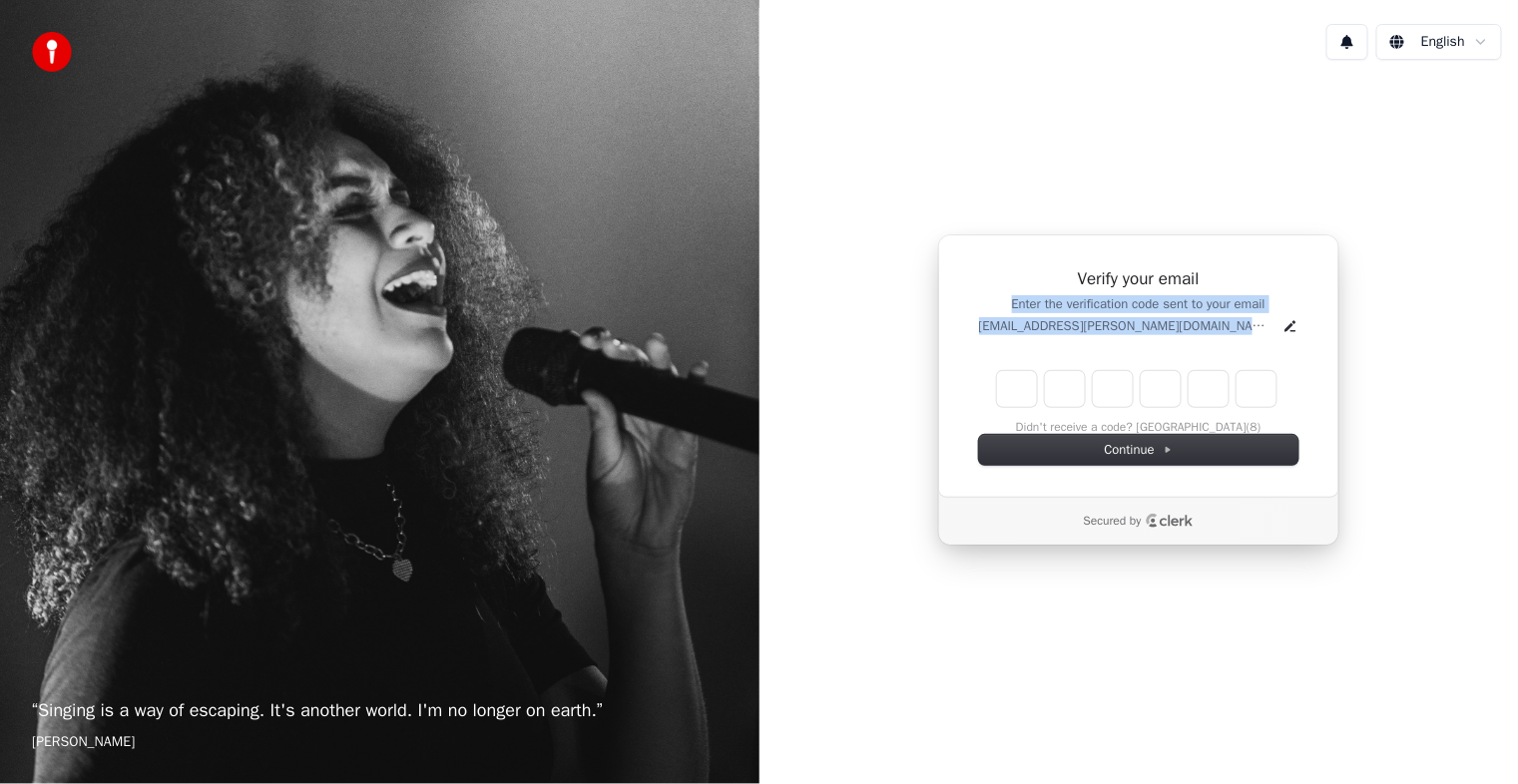 drag, startPoint x: 1006, startPoint y: 307, endPoint x: 1249, endPoint y: 318, distance: 243.24884 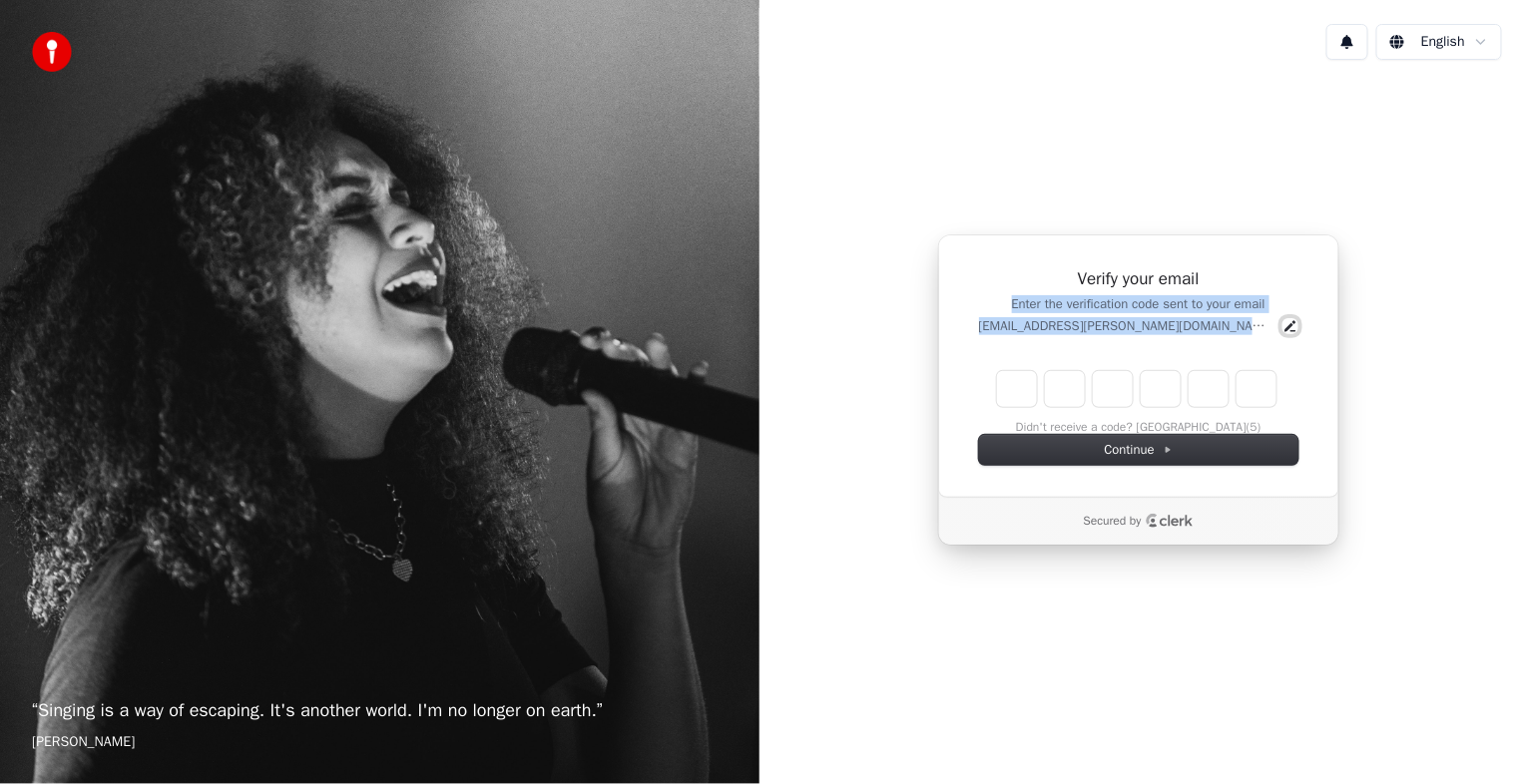 click 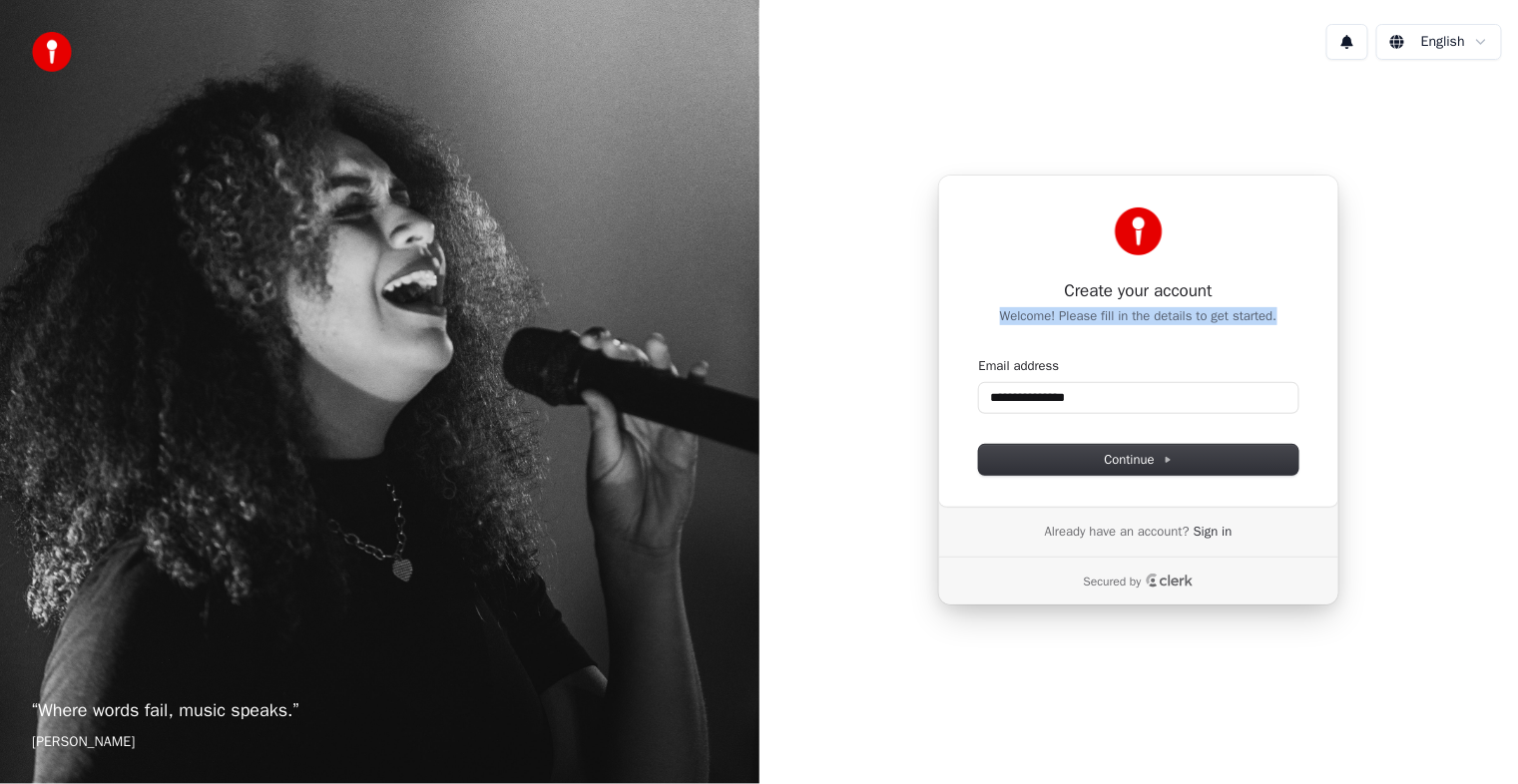 drag, startPoint x: 996, startPoint y: 315, endPoint x: 1299, endPoint y: 321, distance: 303.0594 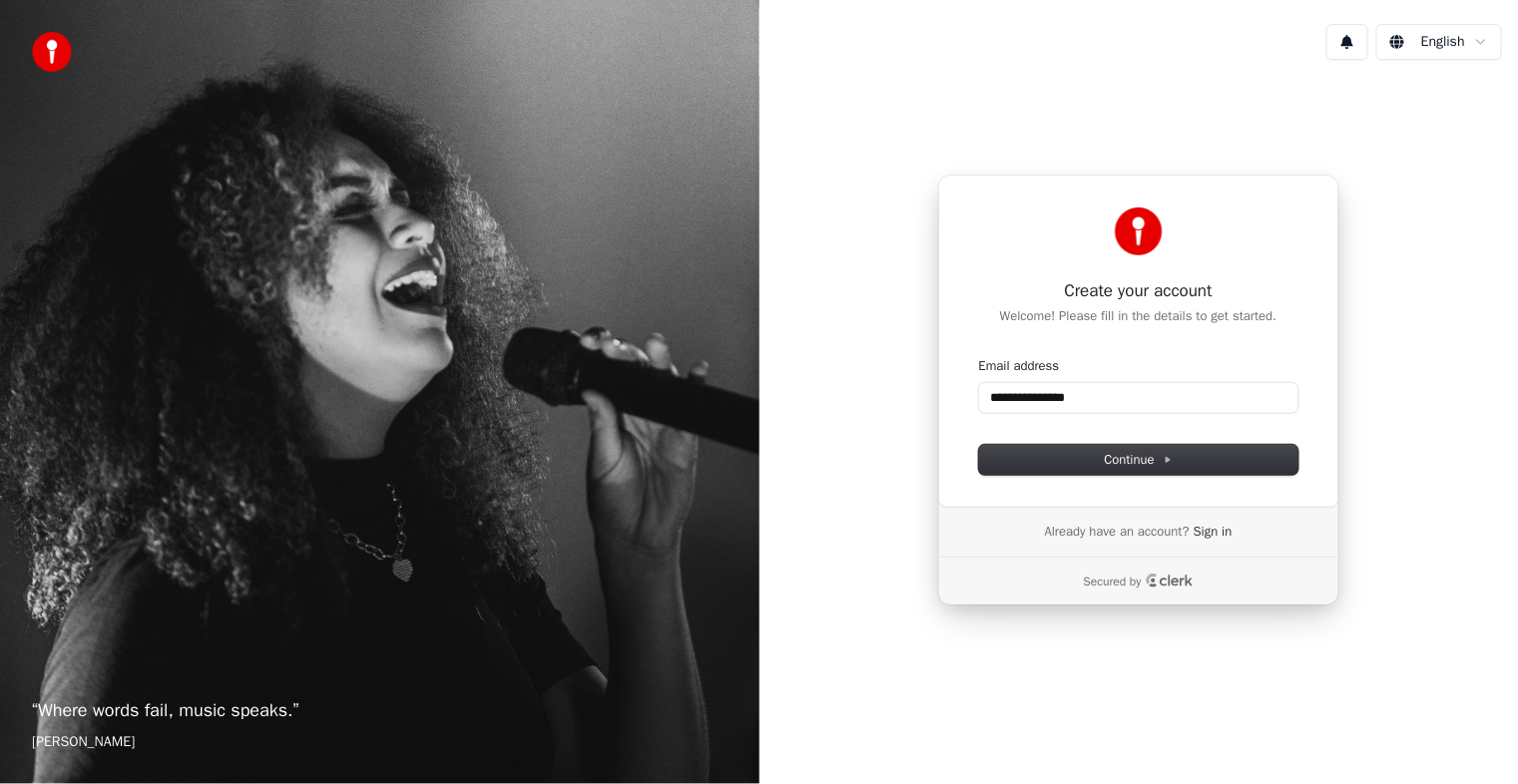 drag, startPoint x: 1040, startPoint y: 320, endPoint x: 1023, endPoint y: 320, distance: 17 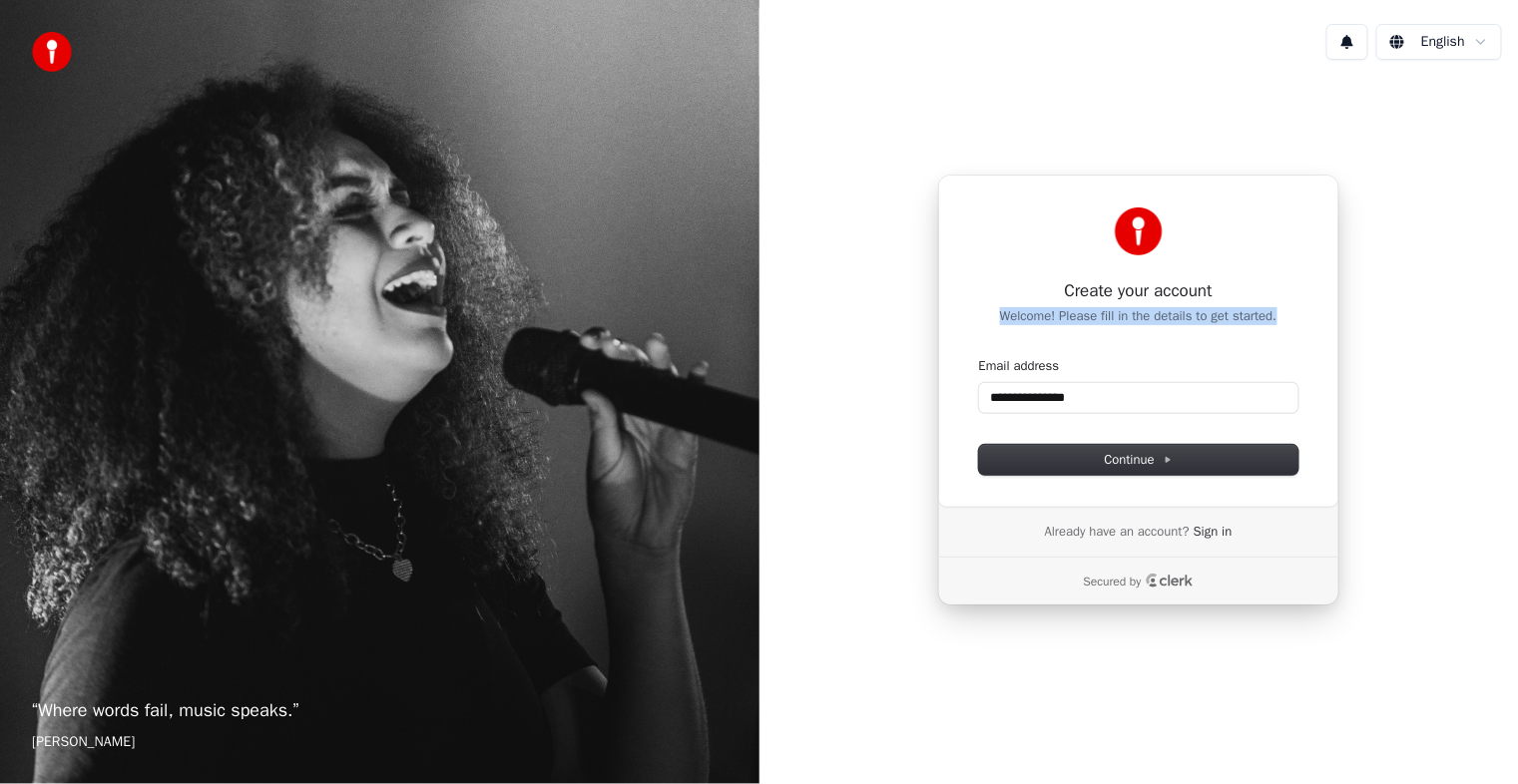 drag, startPoint x: 995, startPoint y: 313, endPoint x: 1299, endPoint y: 327, distance: 304.3222 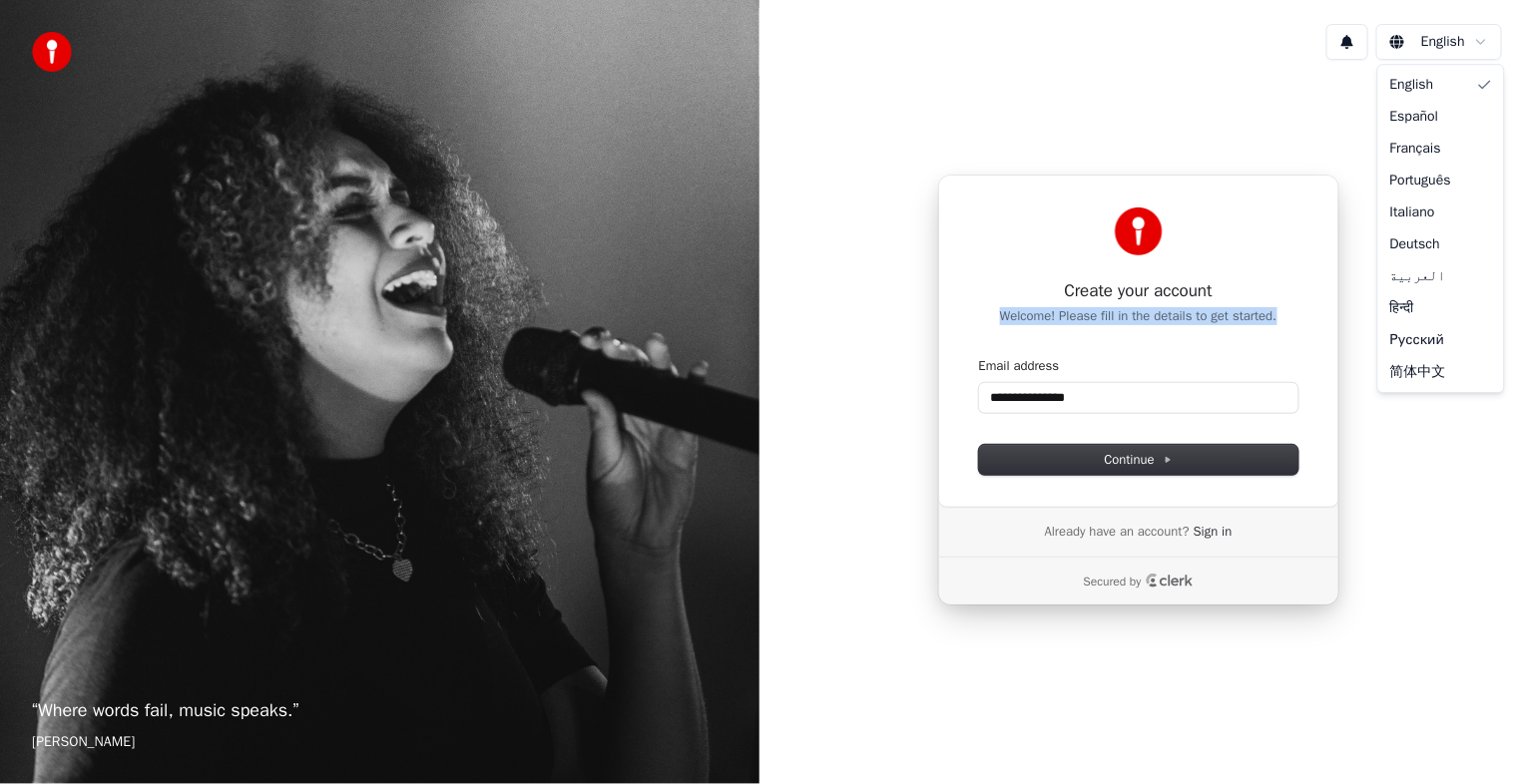 click on "**********" at bounding box center (759, 392) 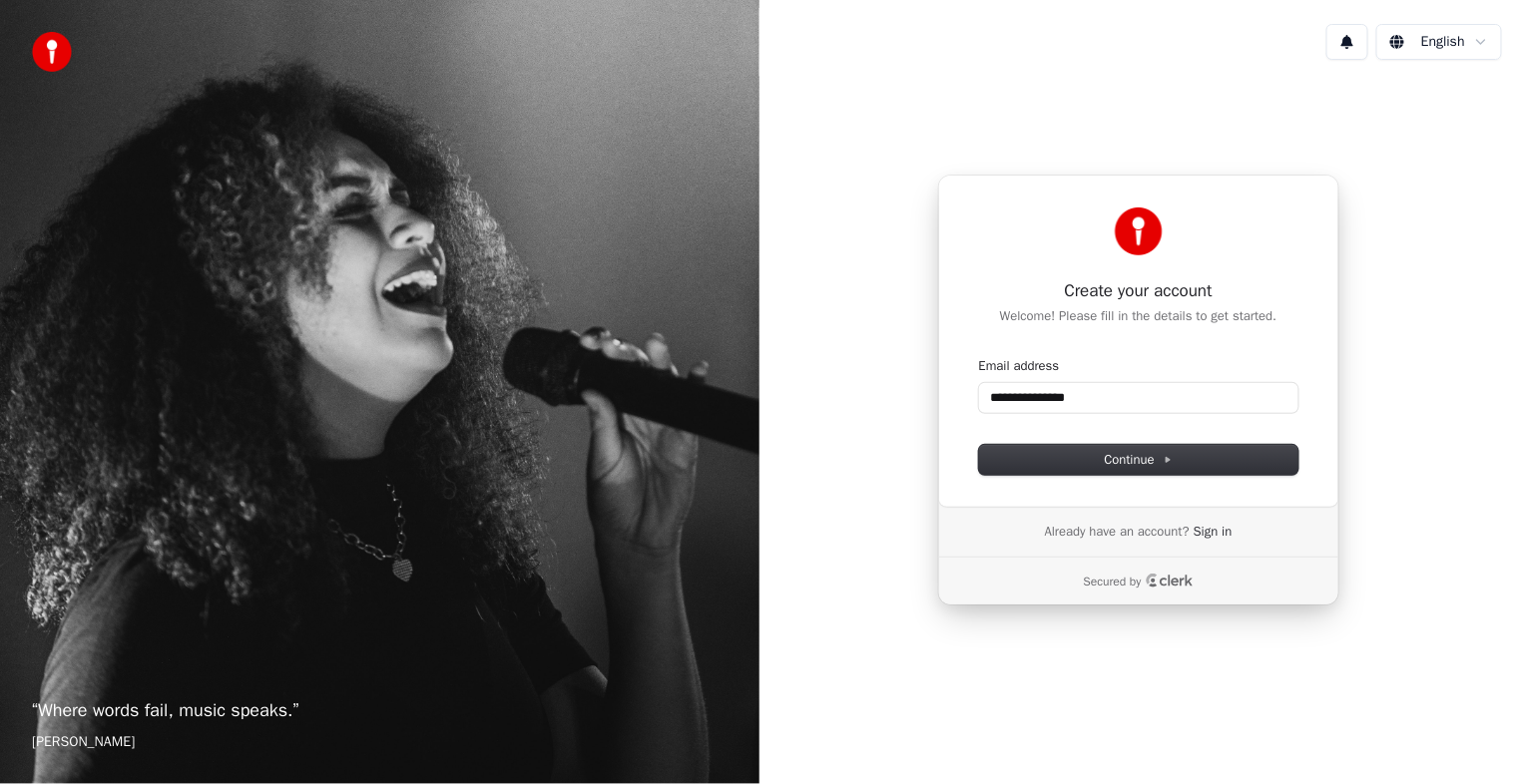 click on "**********" at bounding box center [759, 392] 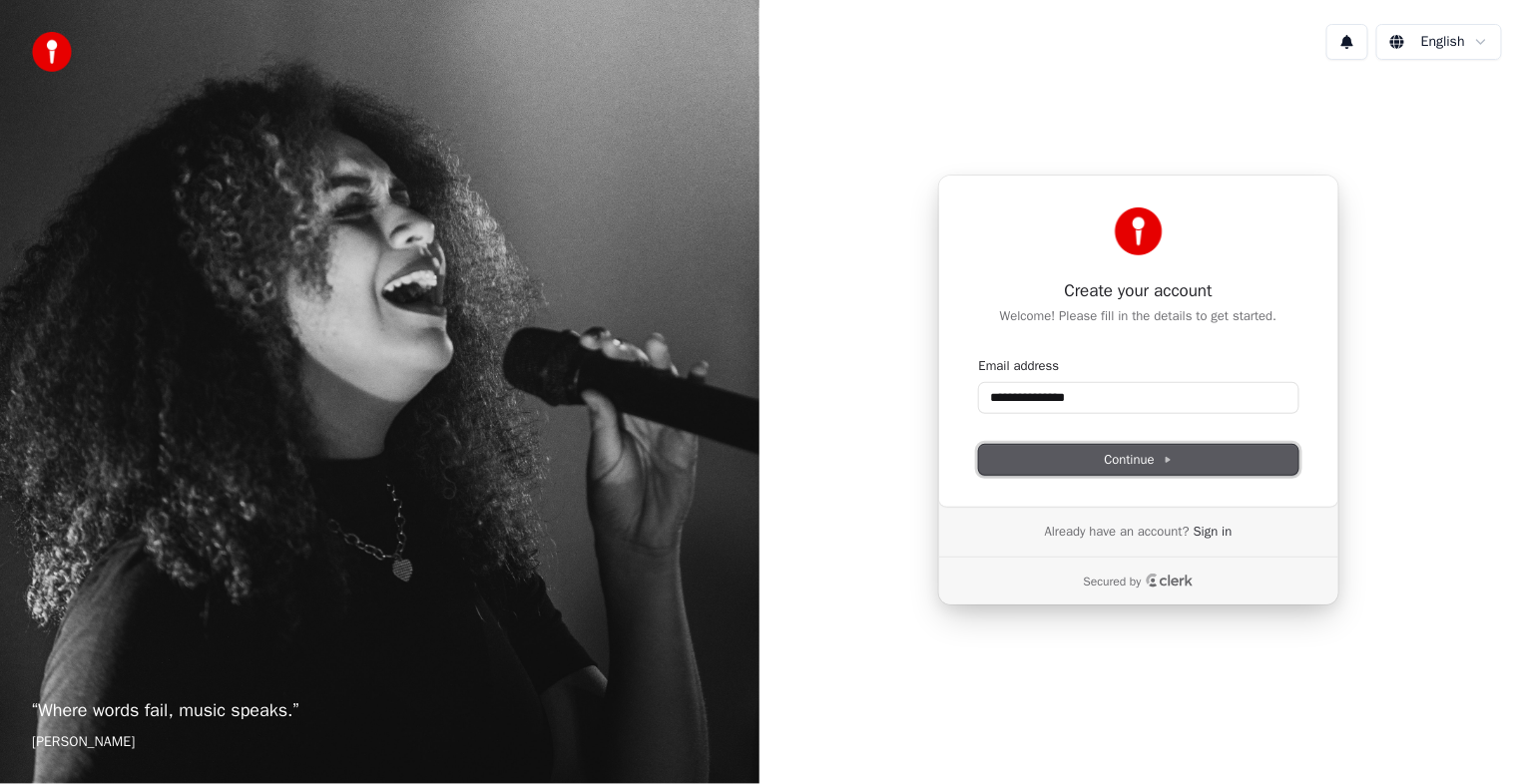 click on "Continue" at bounding box center (1139, 460) 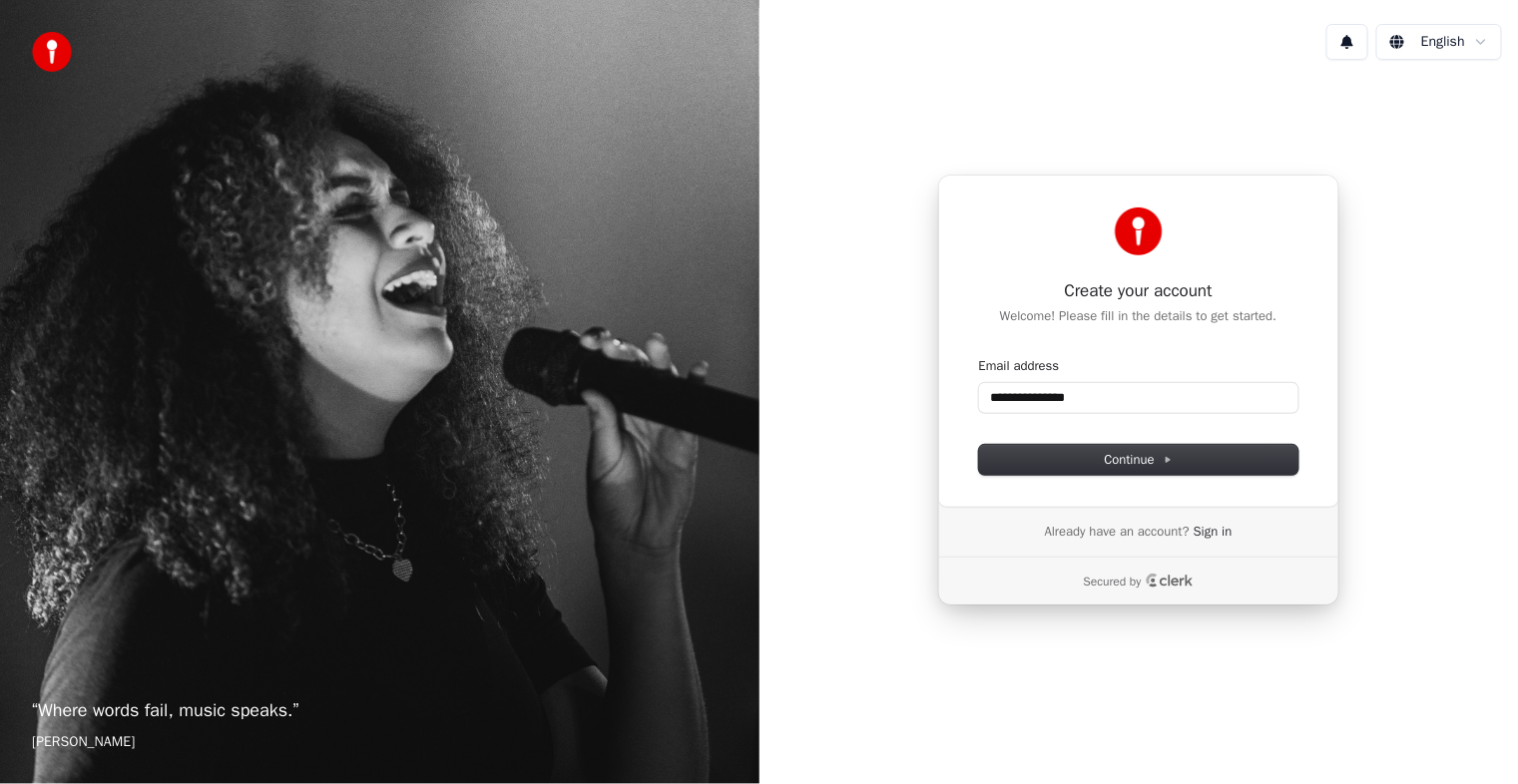 type on "**********" 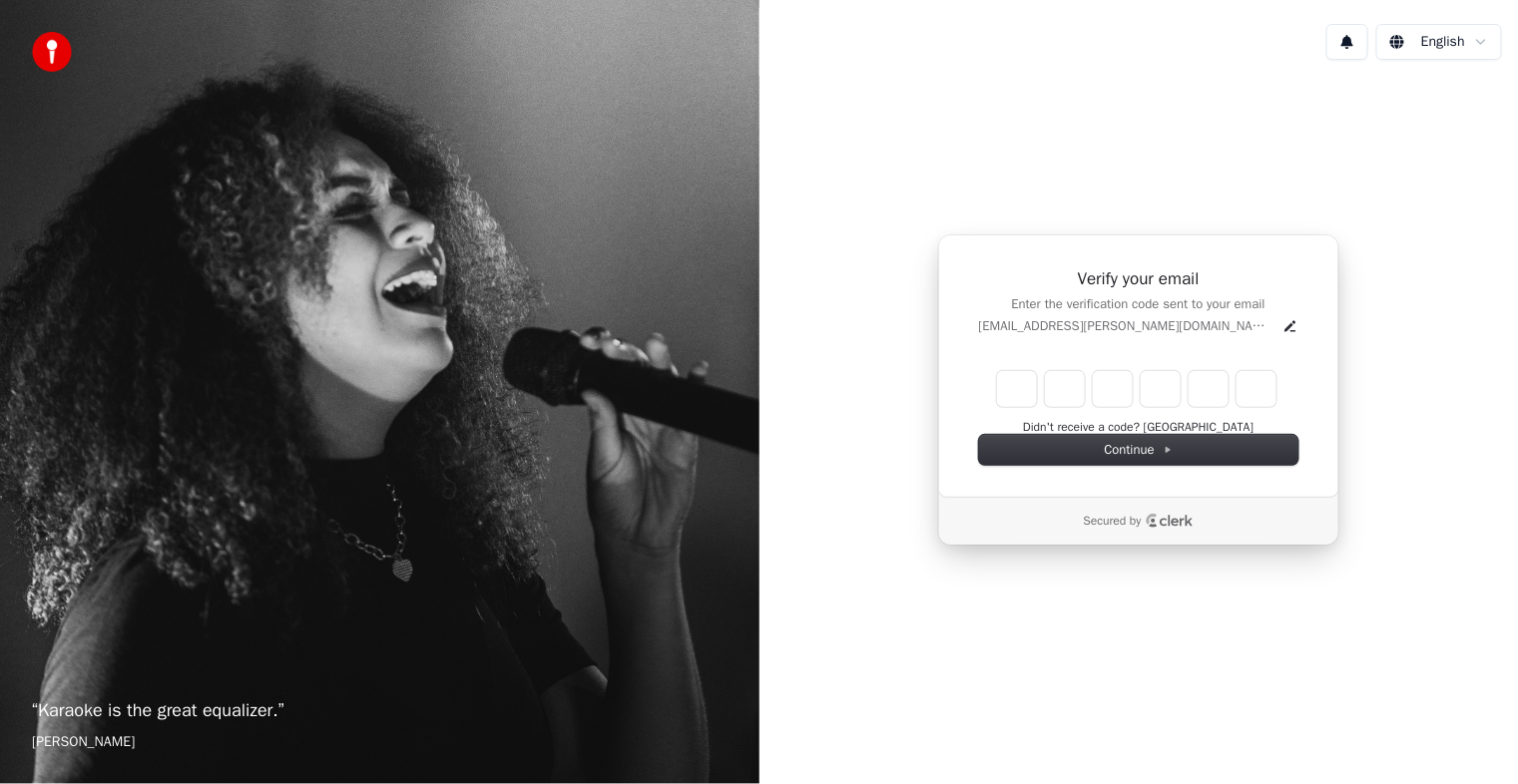 type on "*" 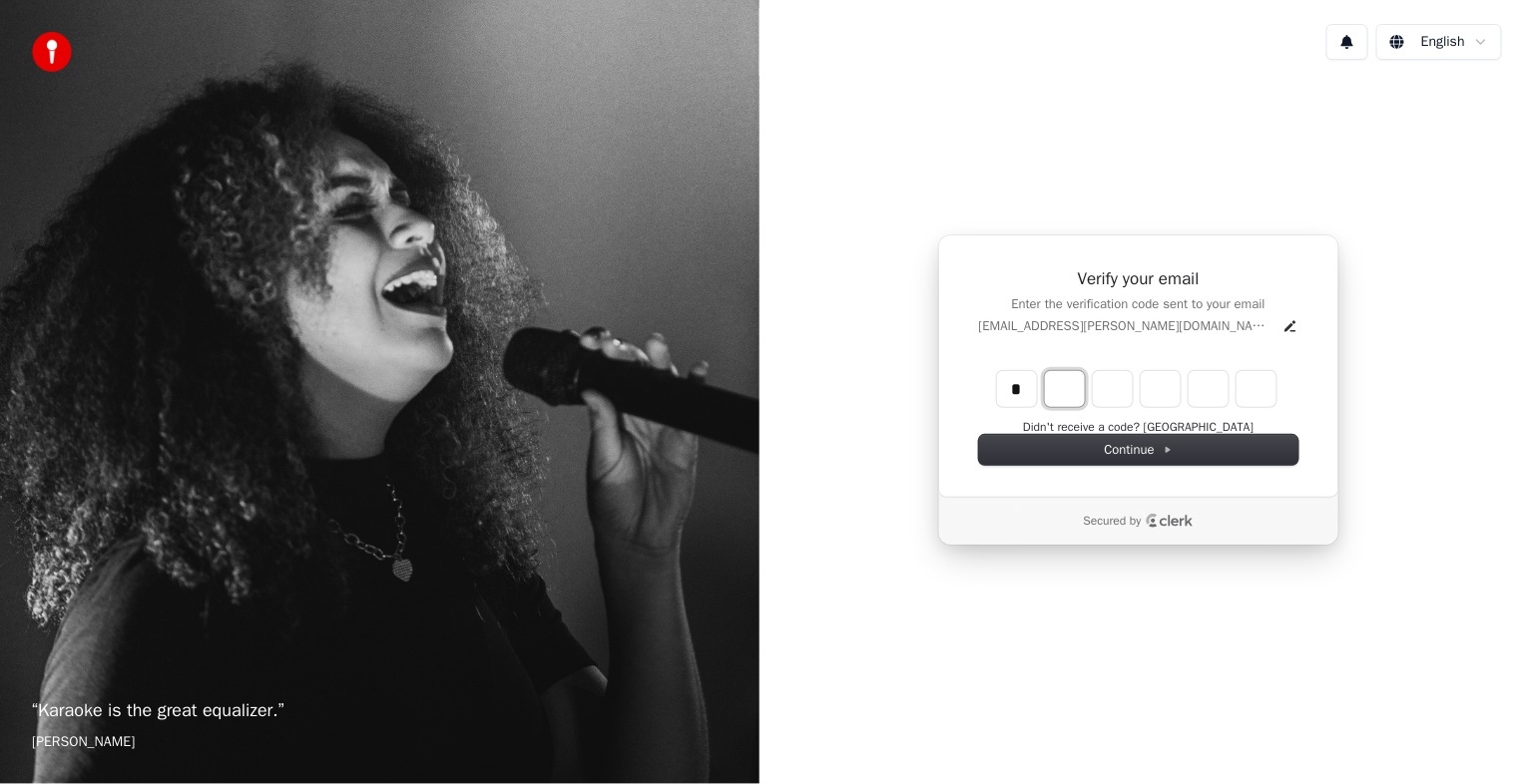 type on "*" 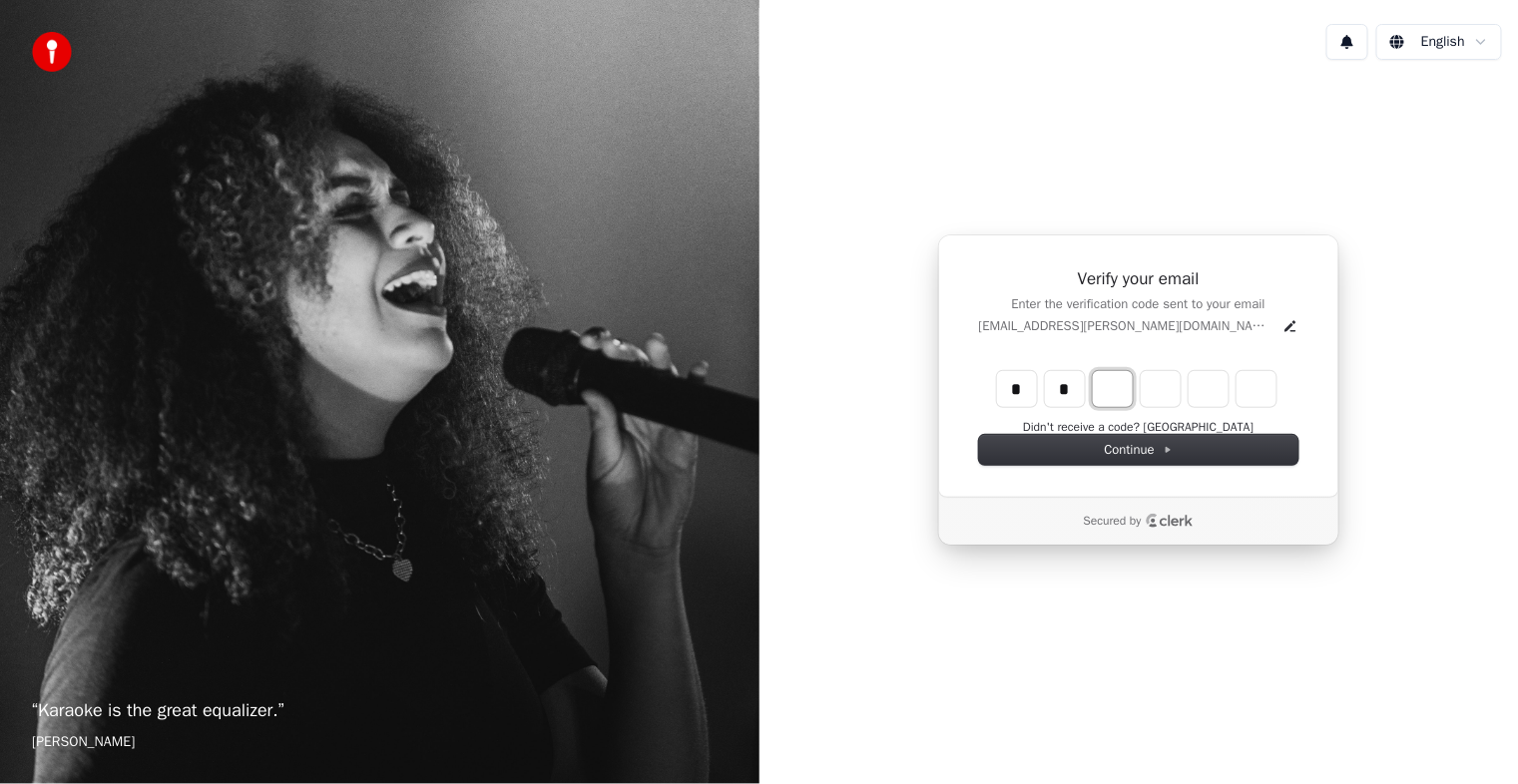 type on "**" 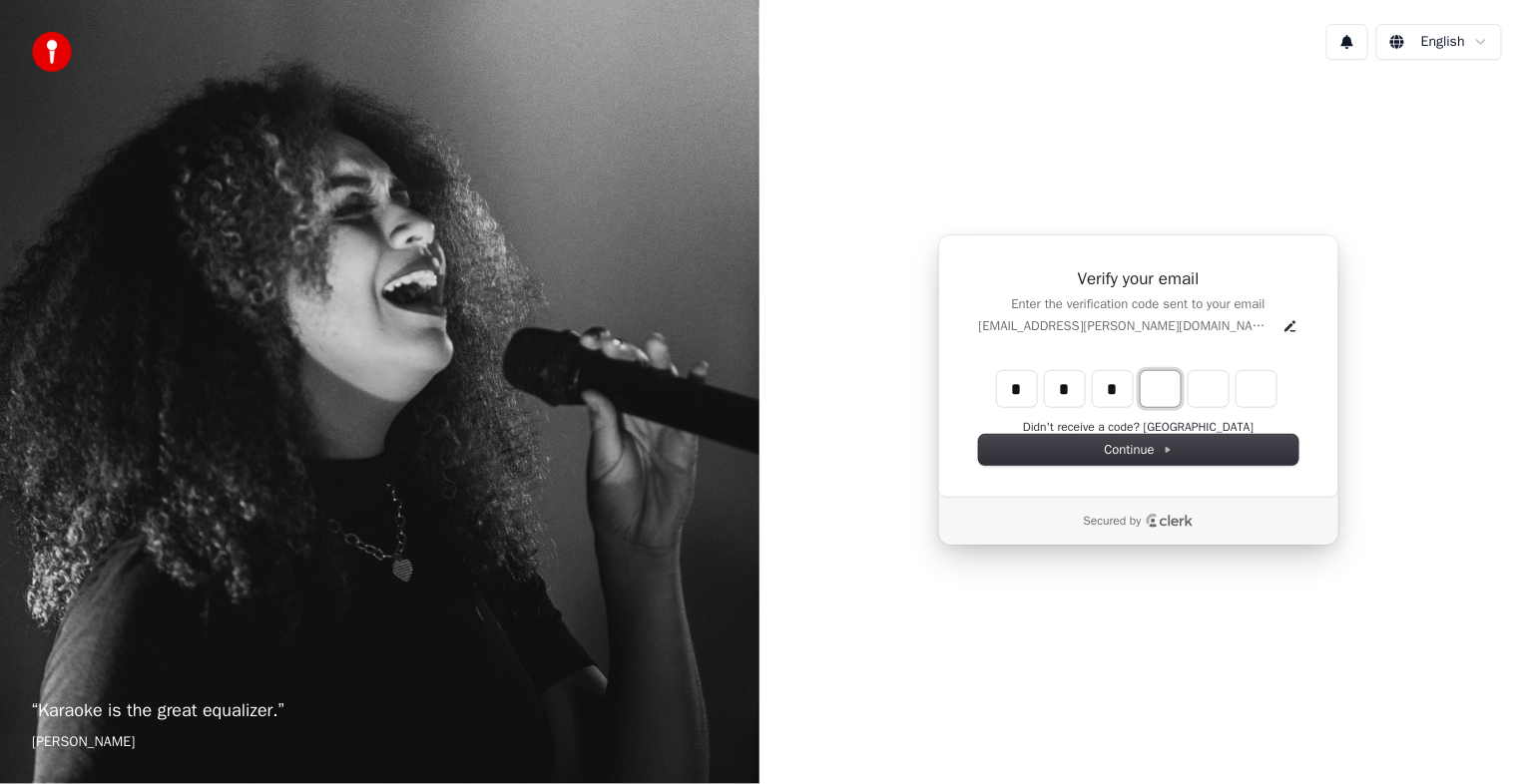 type on "***" 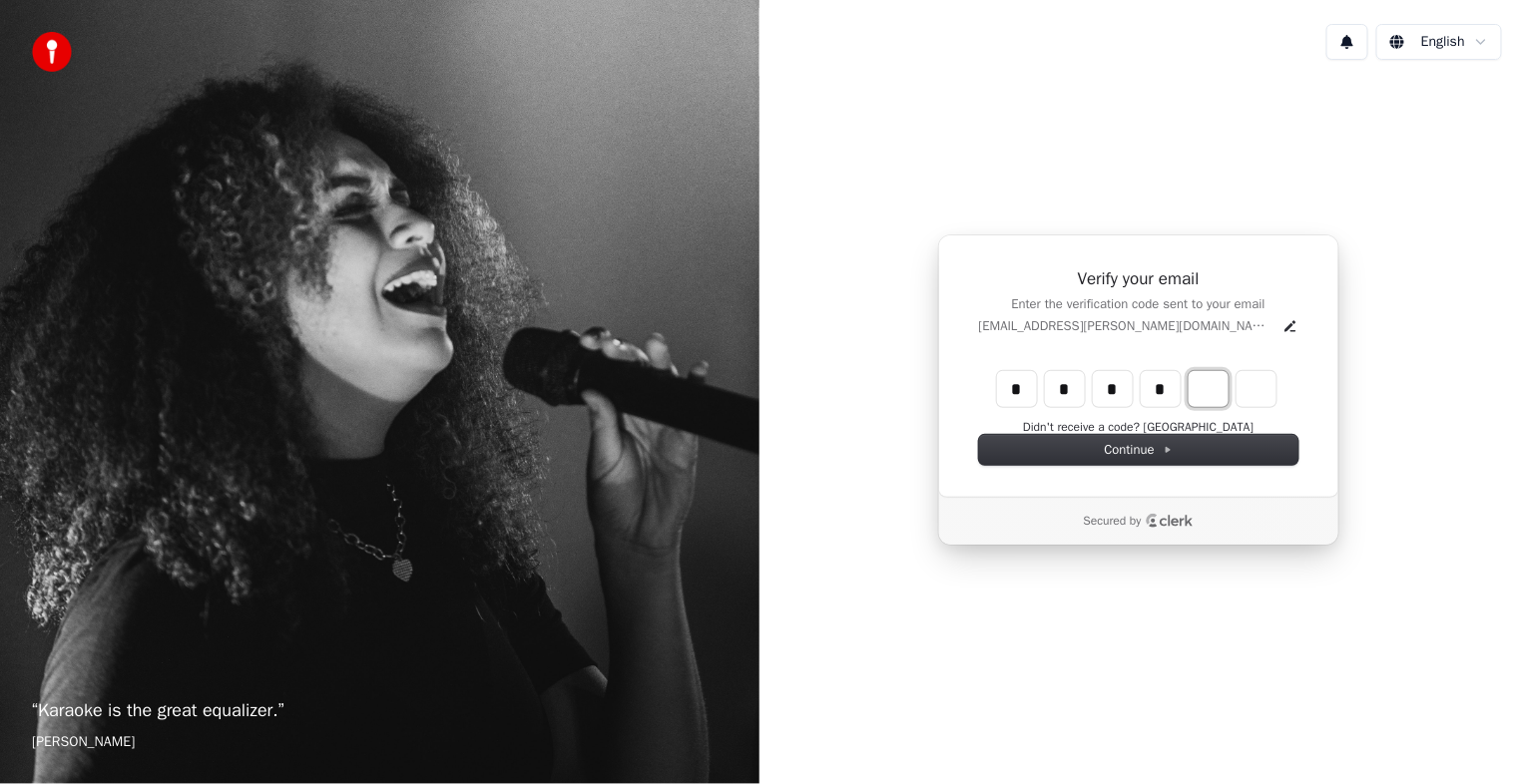 type on "****" 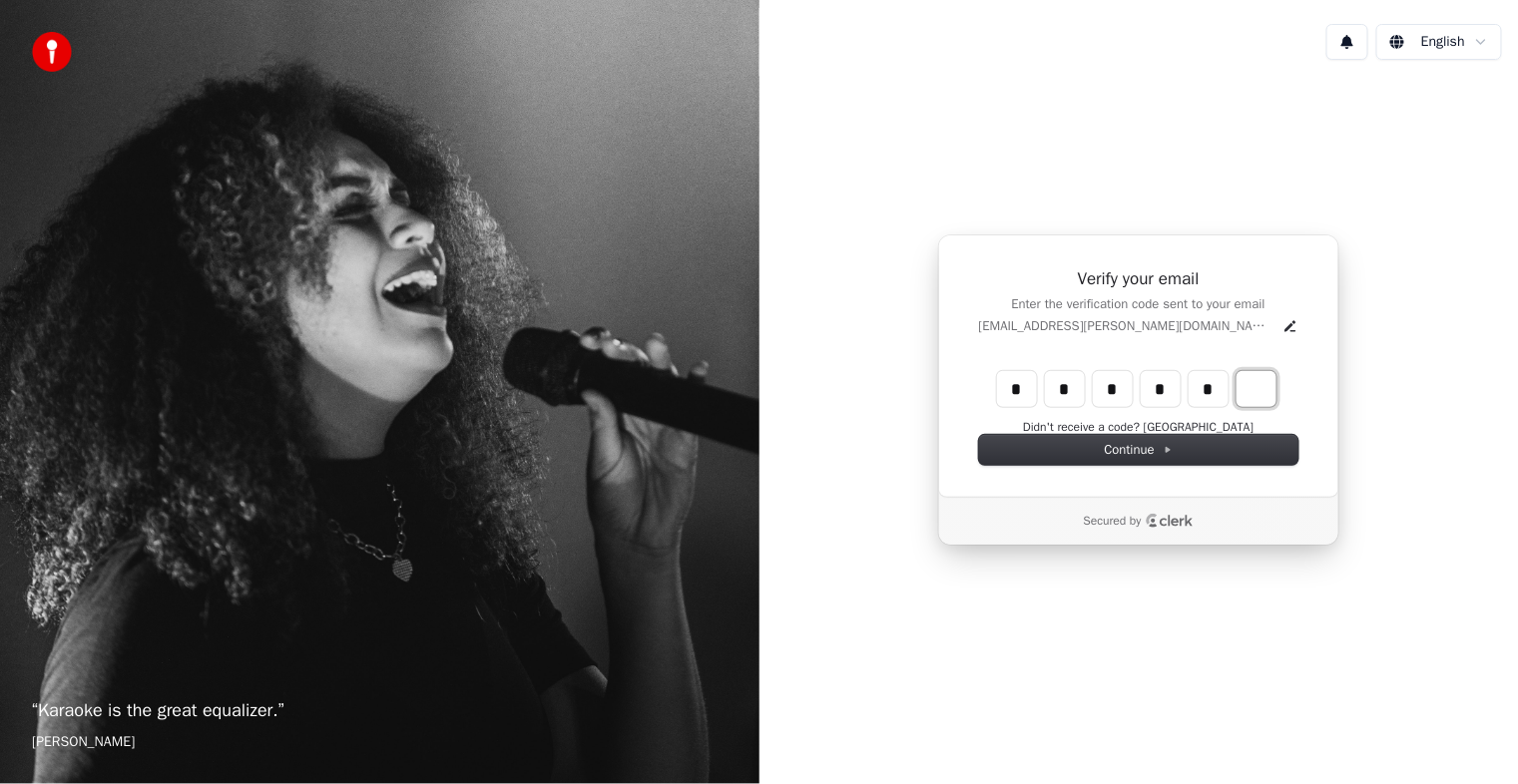 type on "******" 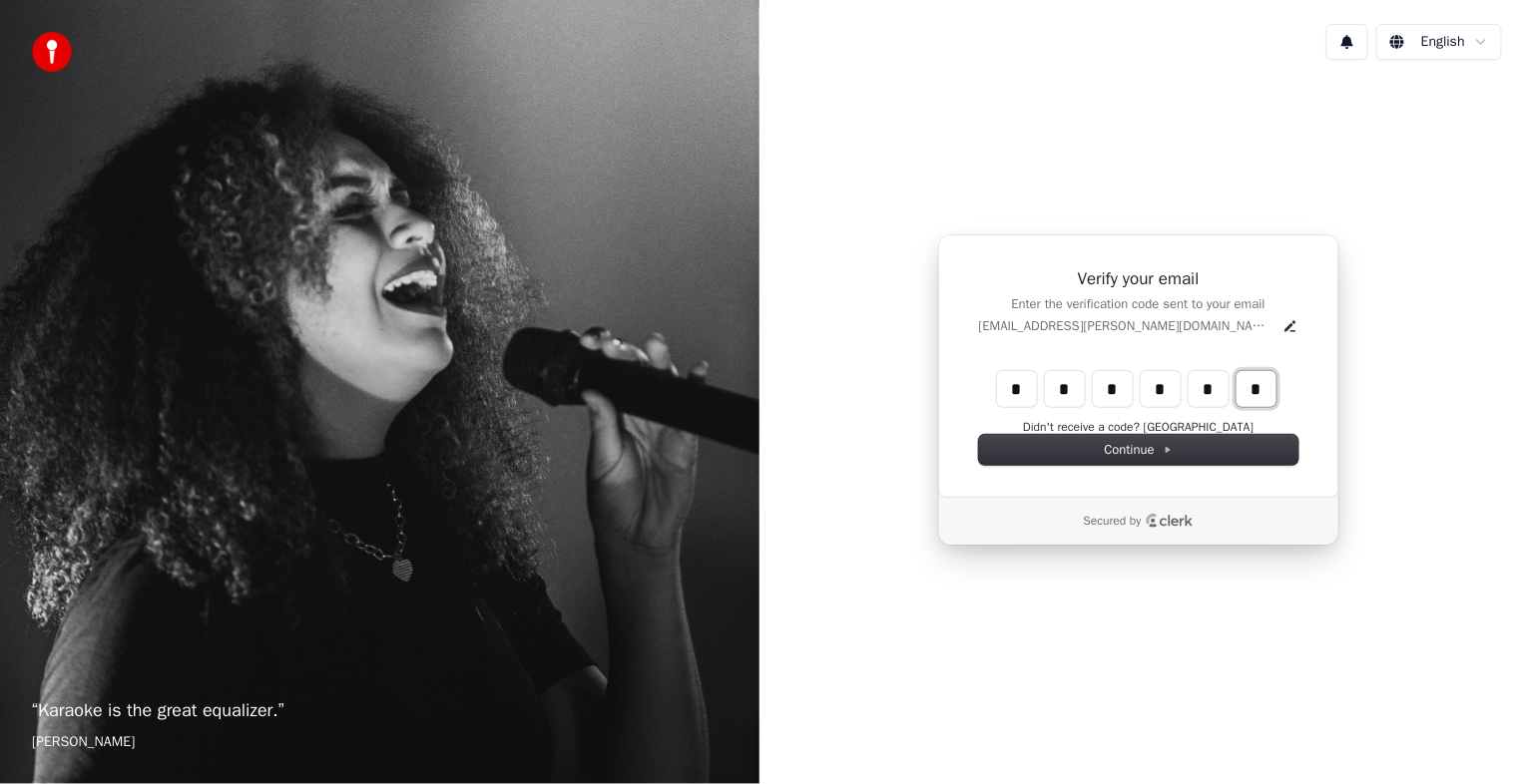 type on "*" 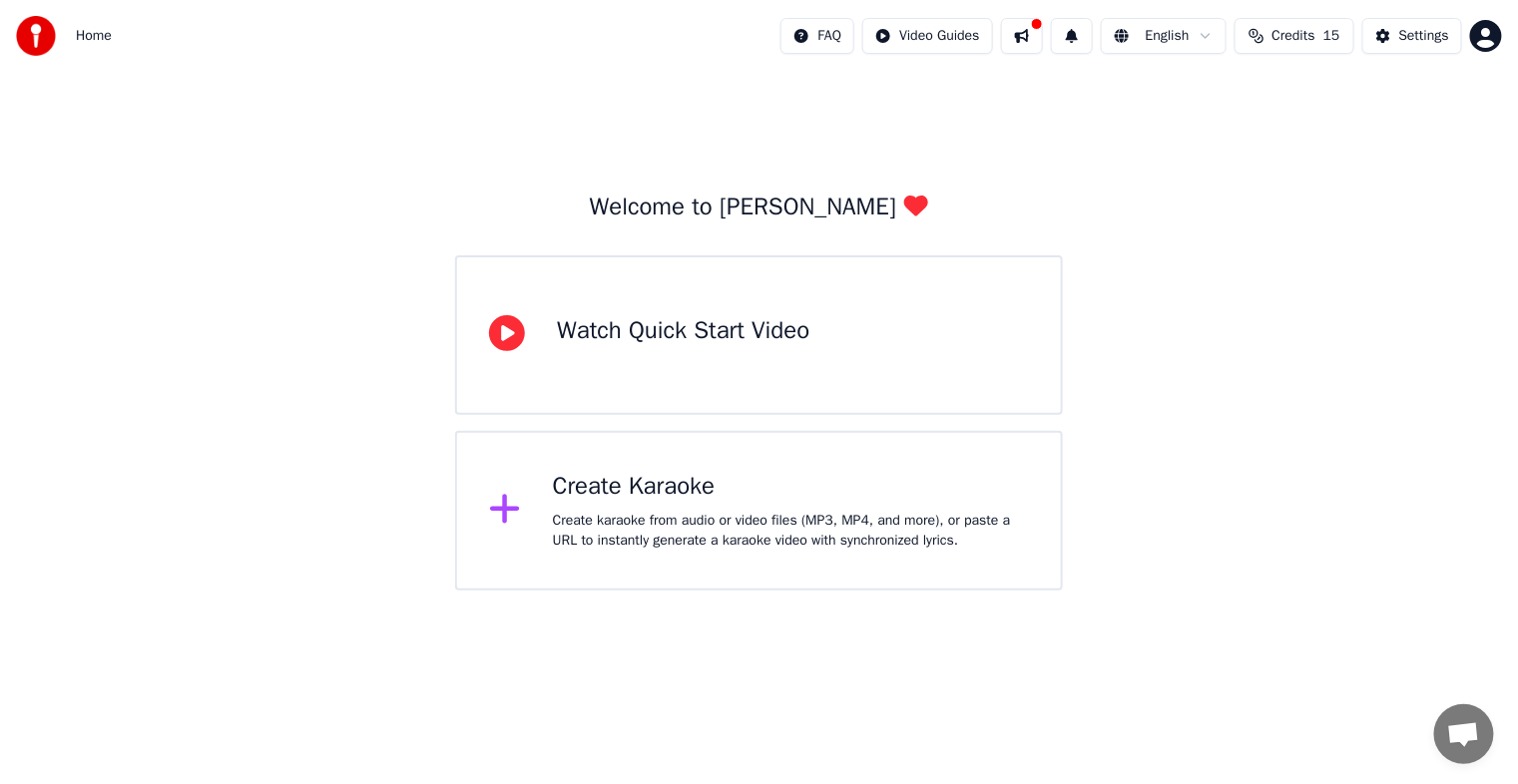 click on "Watch Quick Start Video" at bounding box center (683, 331) 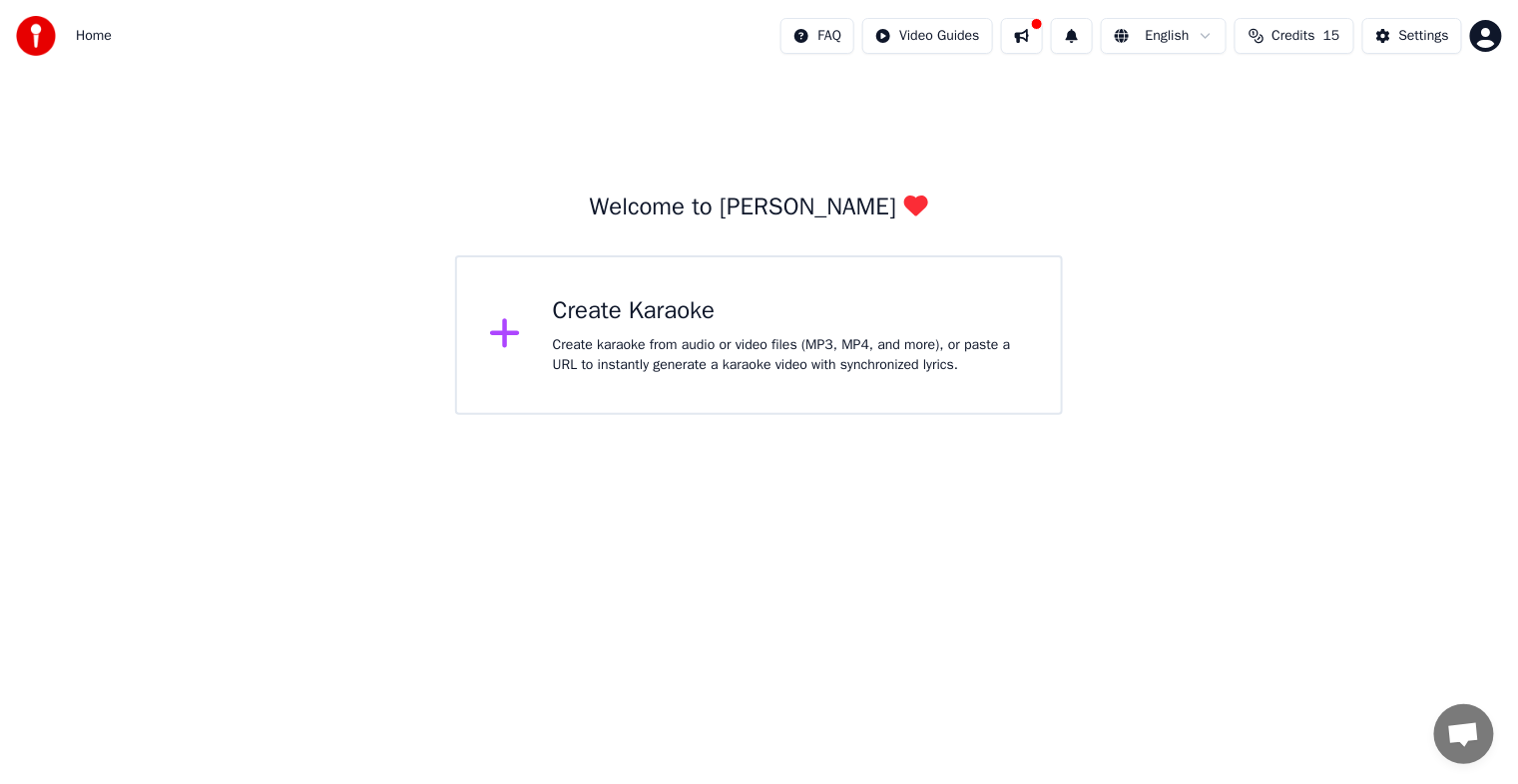 click 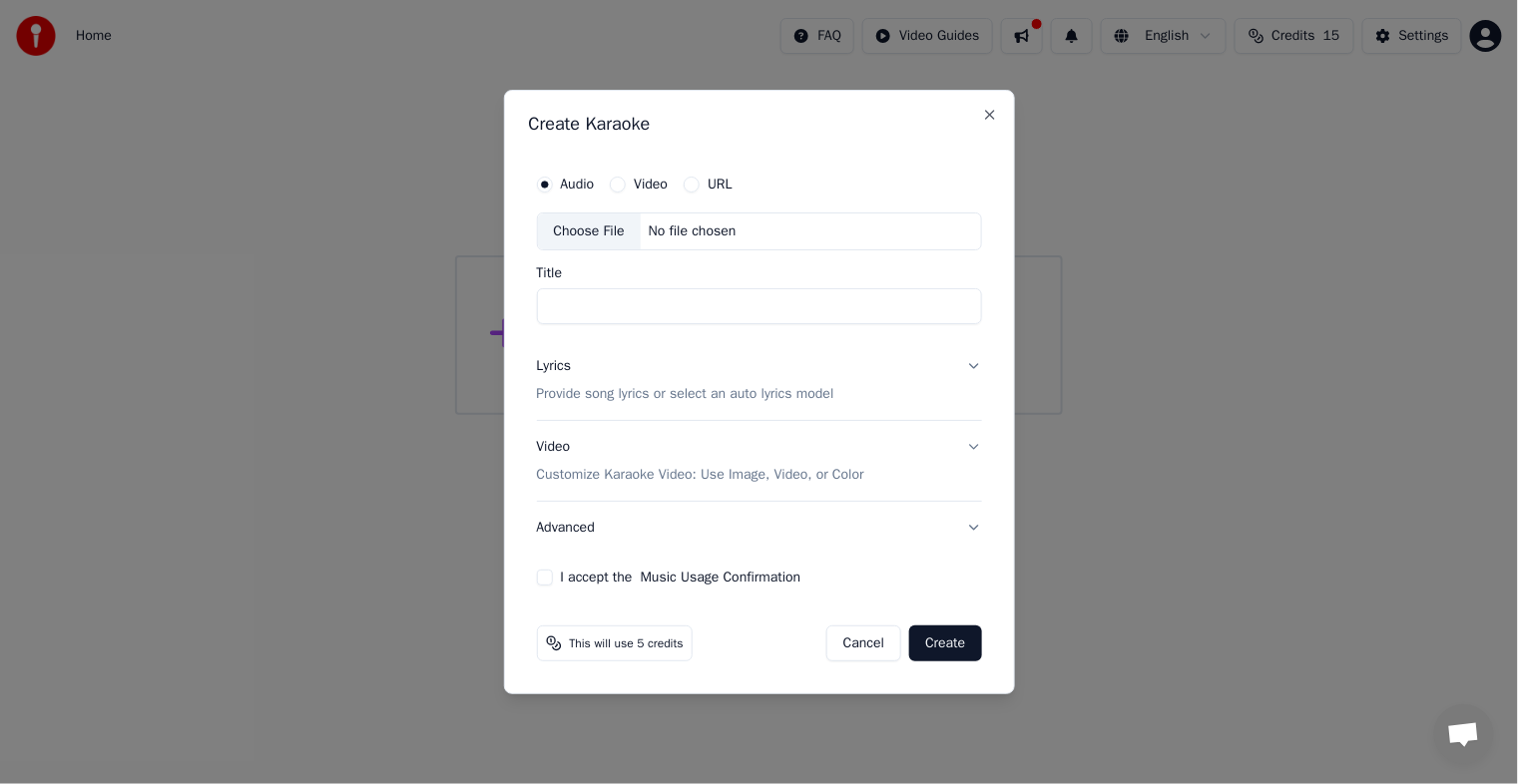 click on "Video" at bounding box center [618, 185] 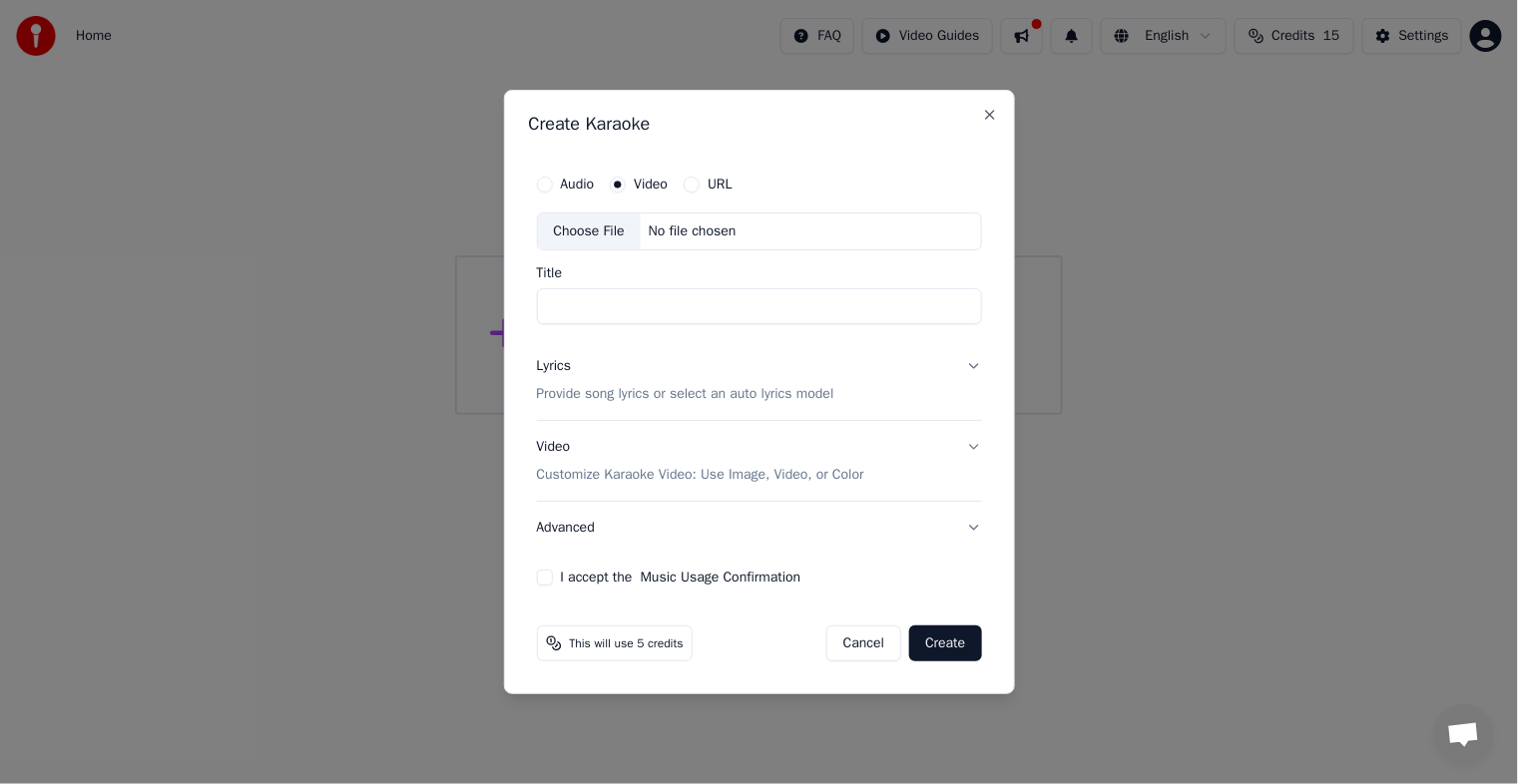 click on "Title" at bounding box center (759, 306) 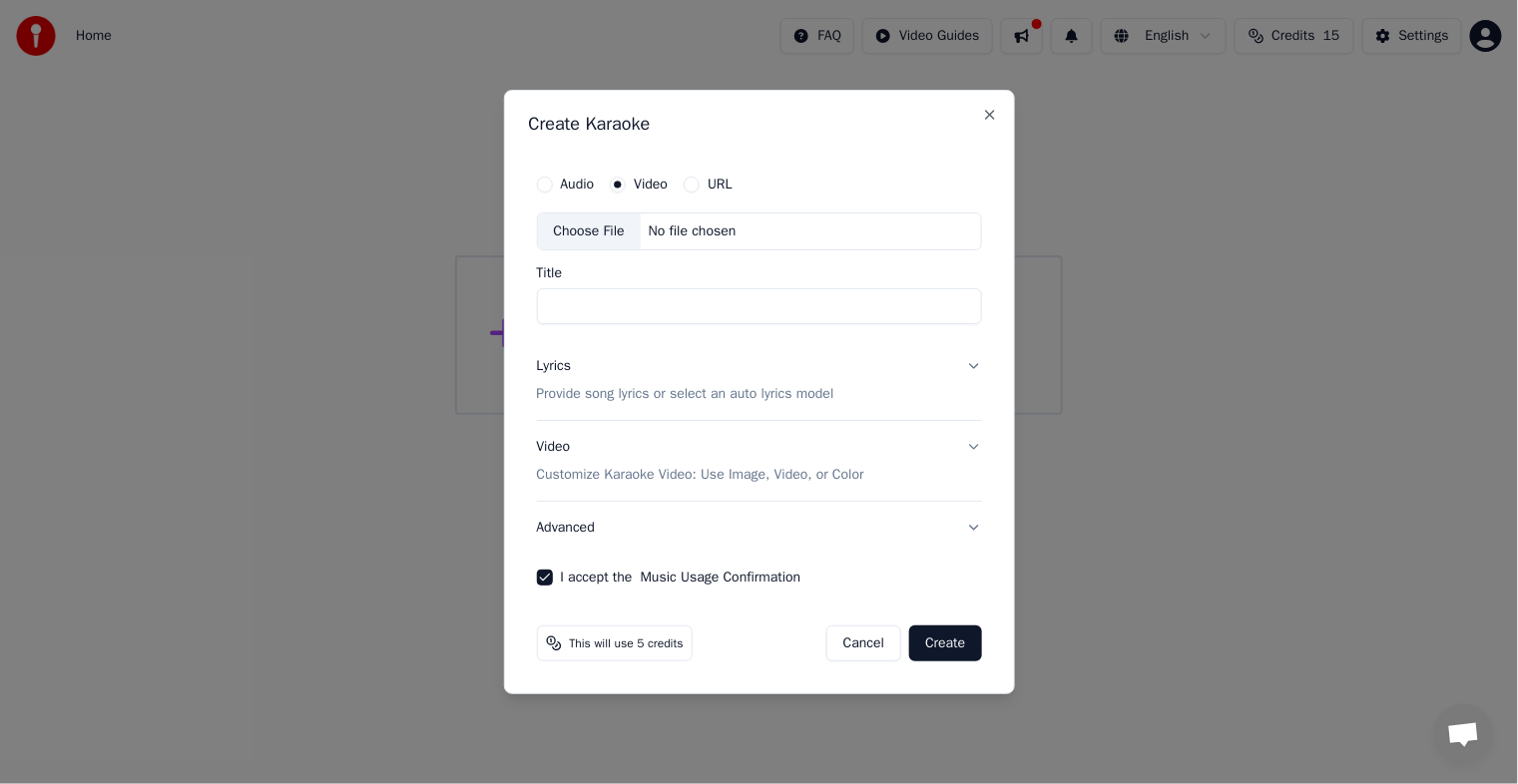 click on "Title" at bounding box center [759, 306] 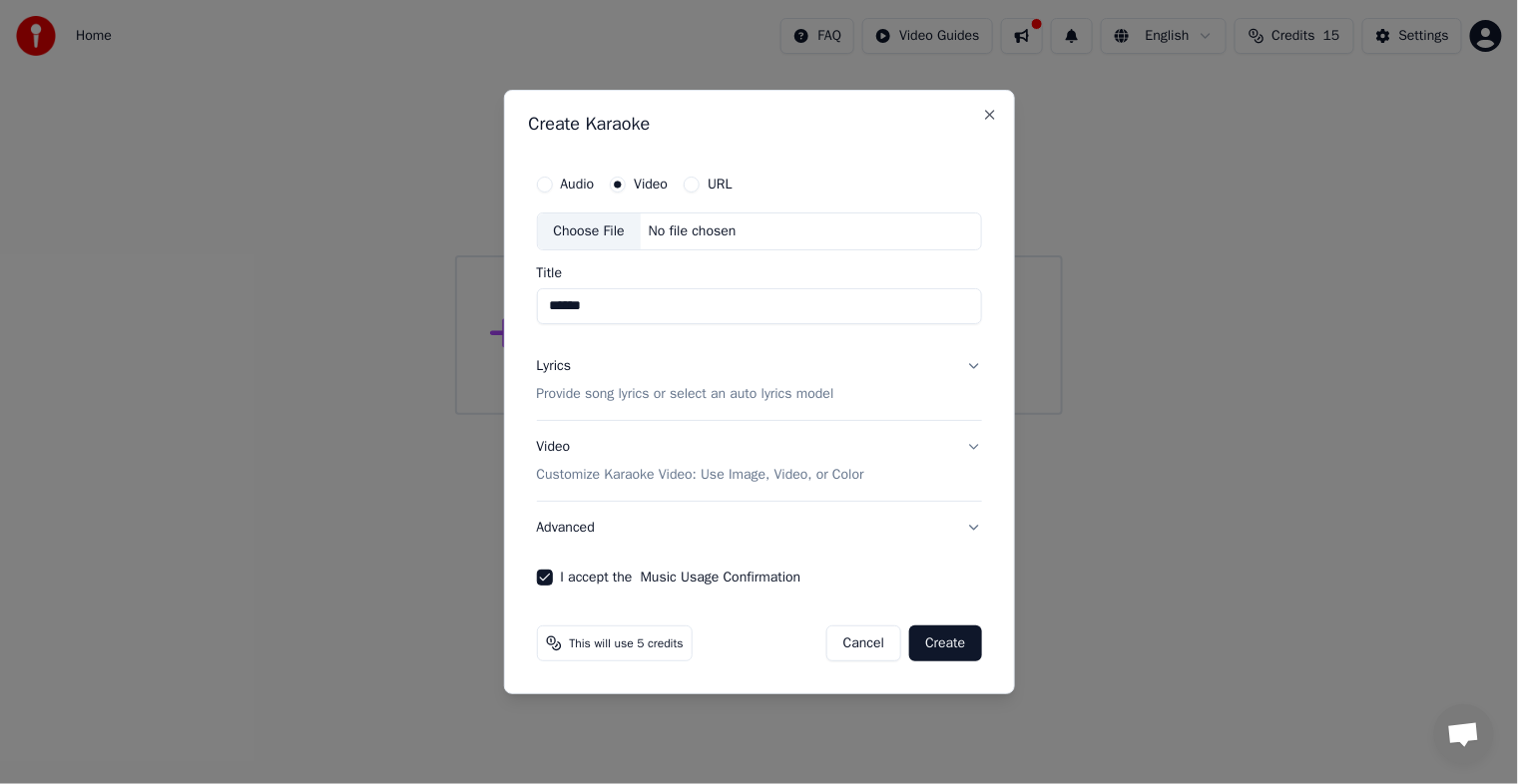 type on "******" 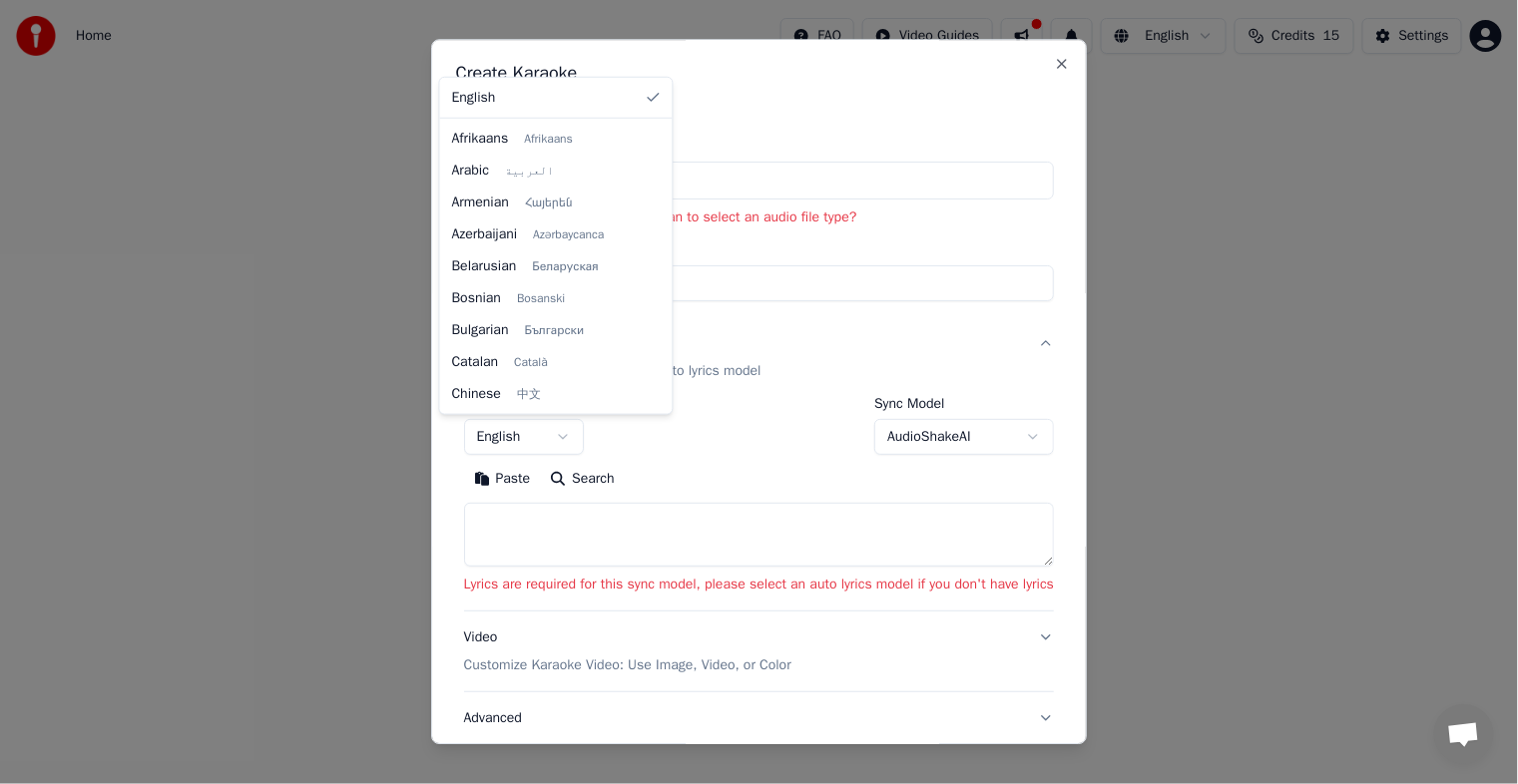 click on "**********" at bounding box center (759, 207) 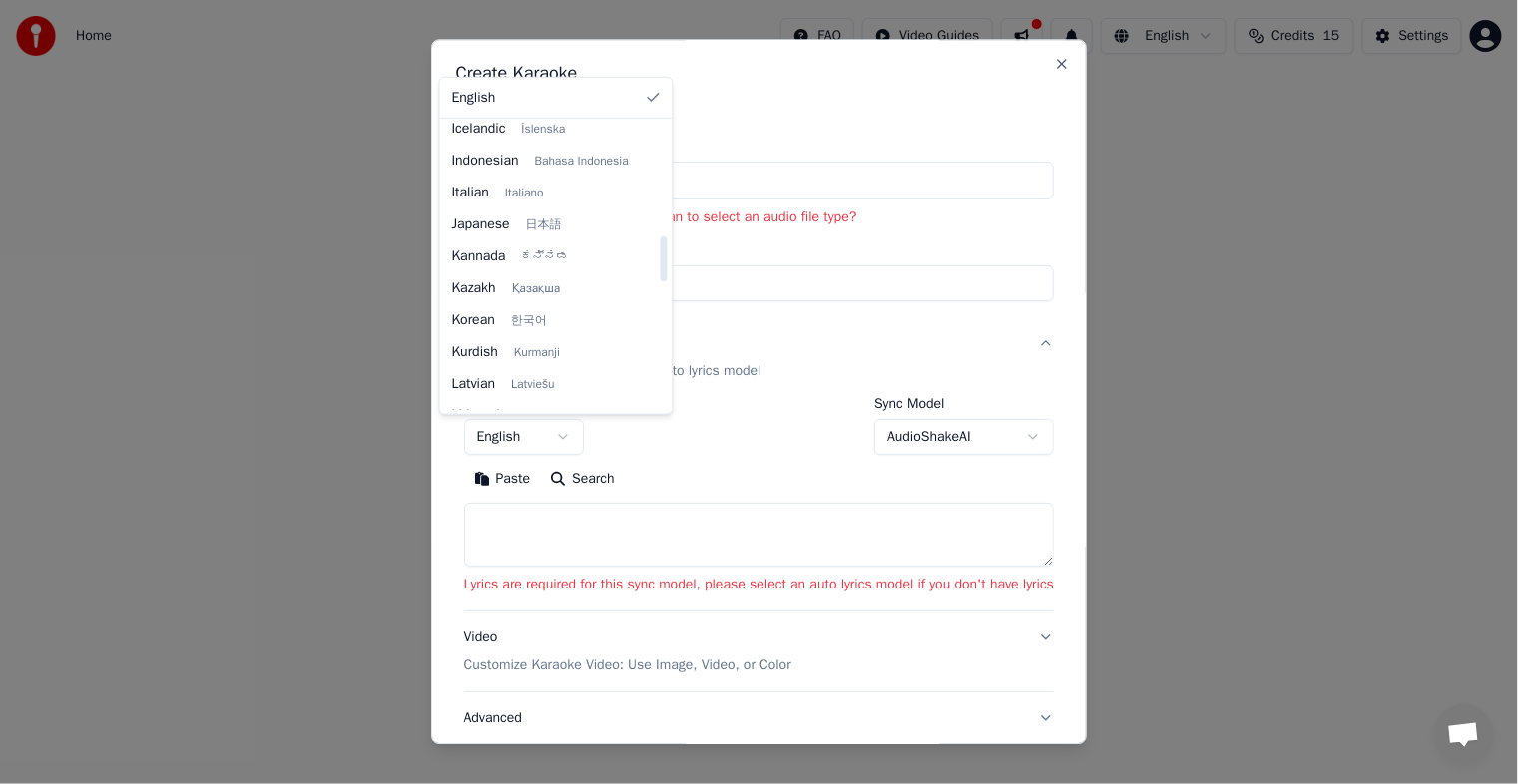 drag, startPoint x: 664, startPoint y: 147, endPoint x: 642, endPoint y: 271, distance: 125.936492 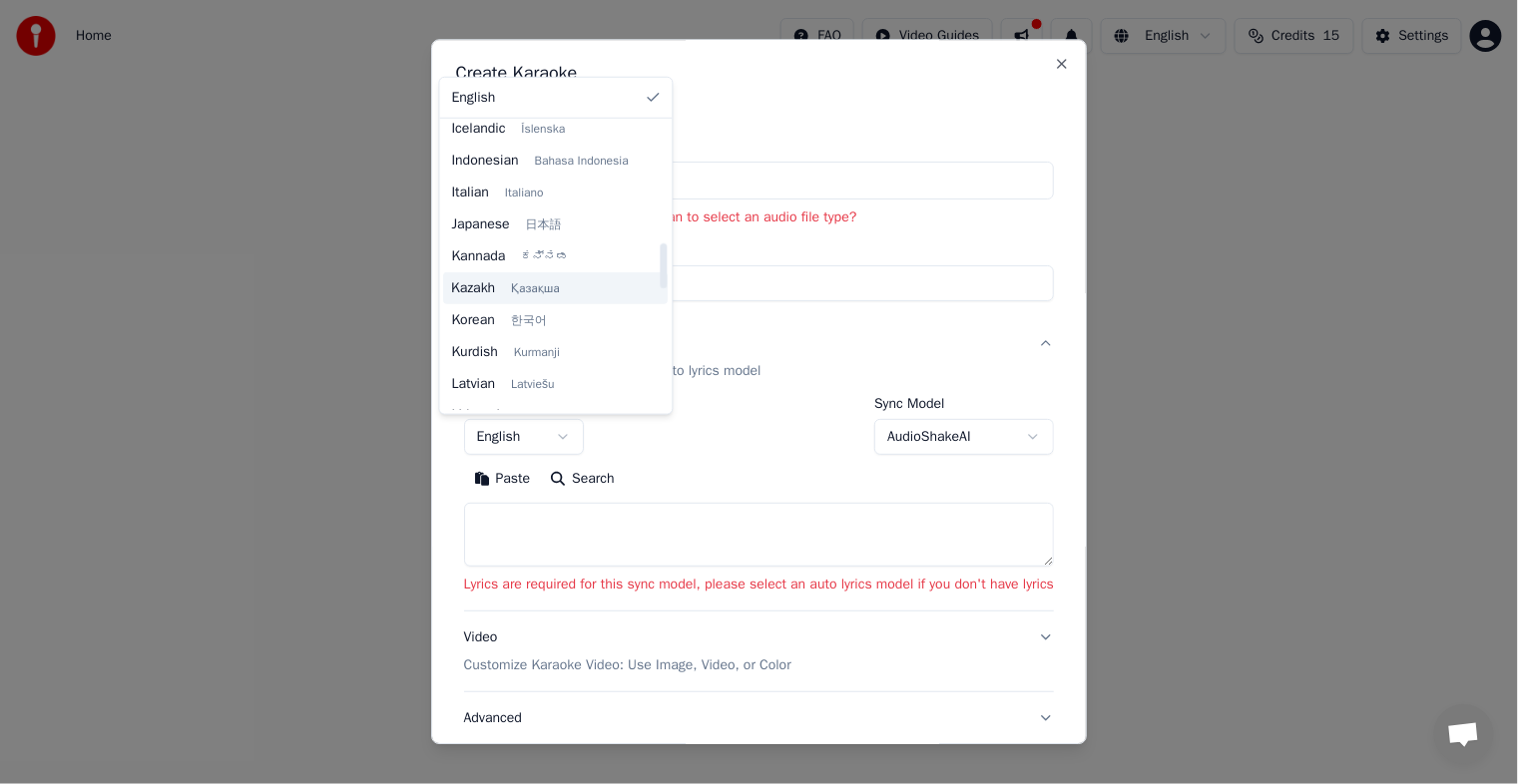 scroll, scrollTop: 764, scrollLeft: 0, axis: vertical 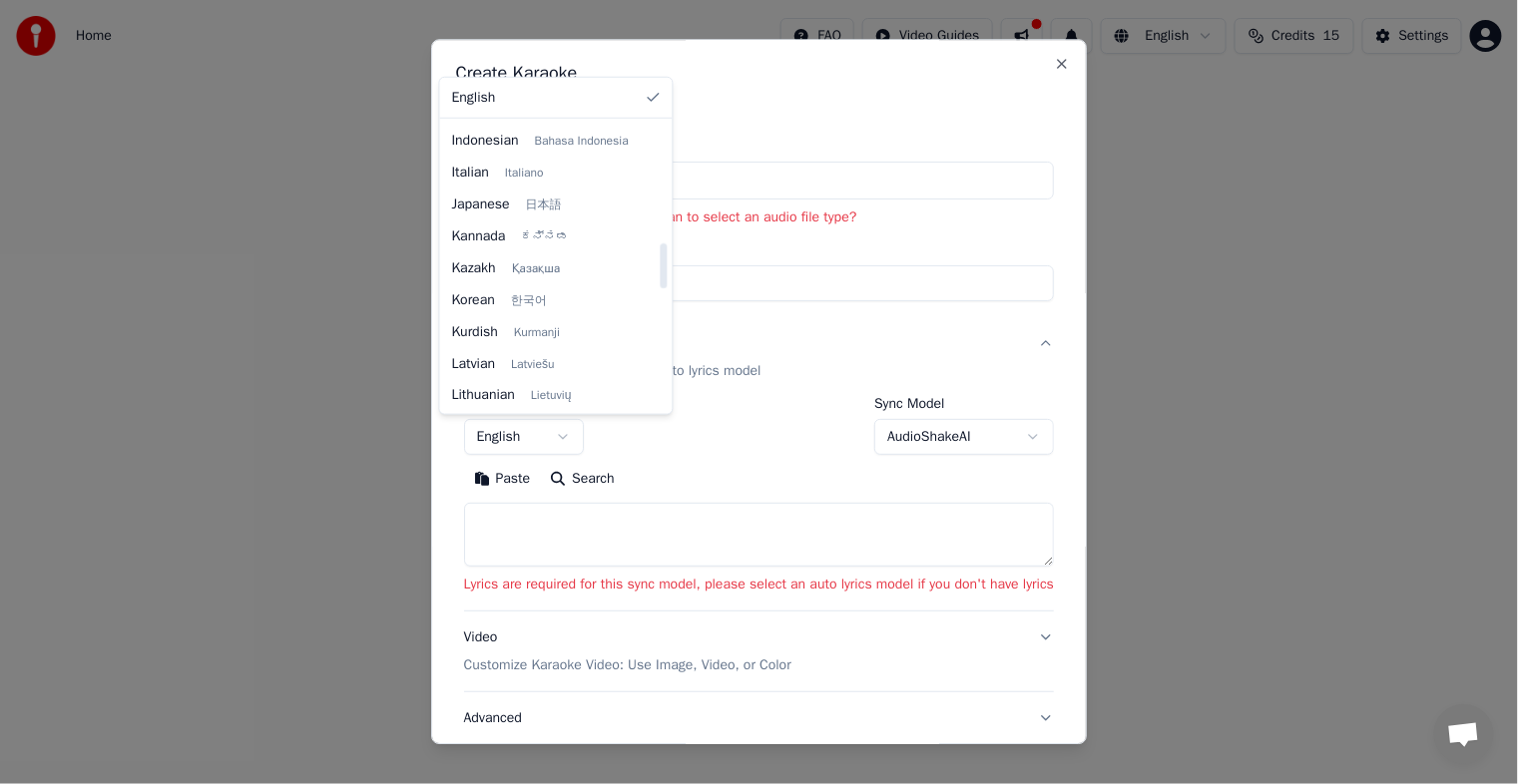 select on "**" 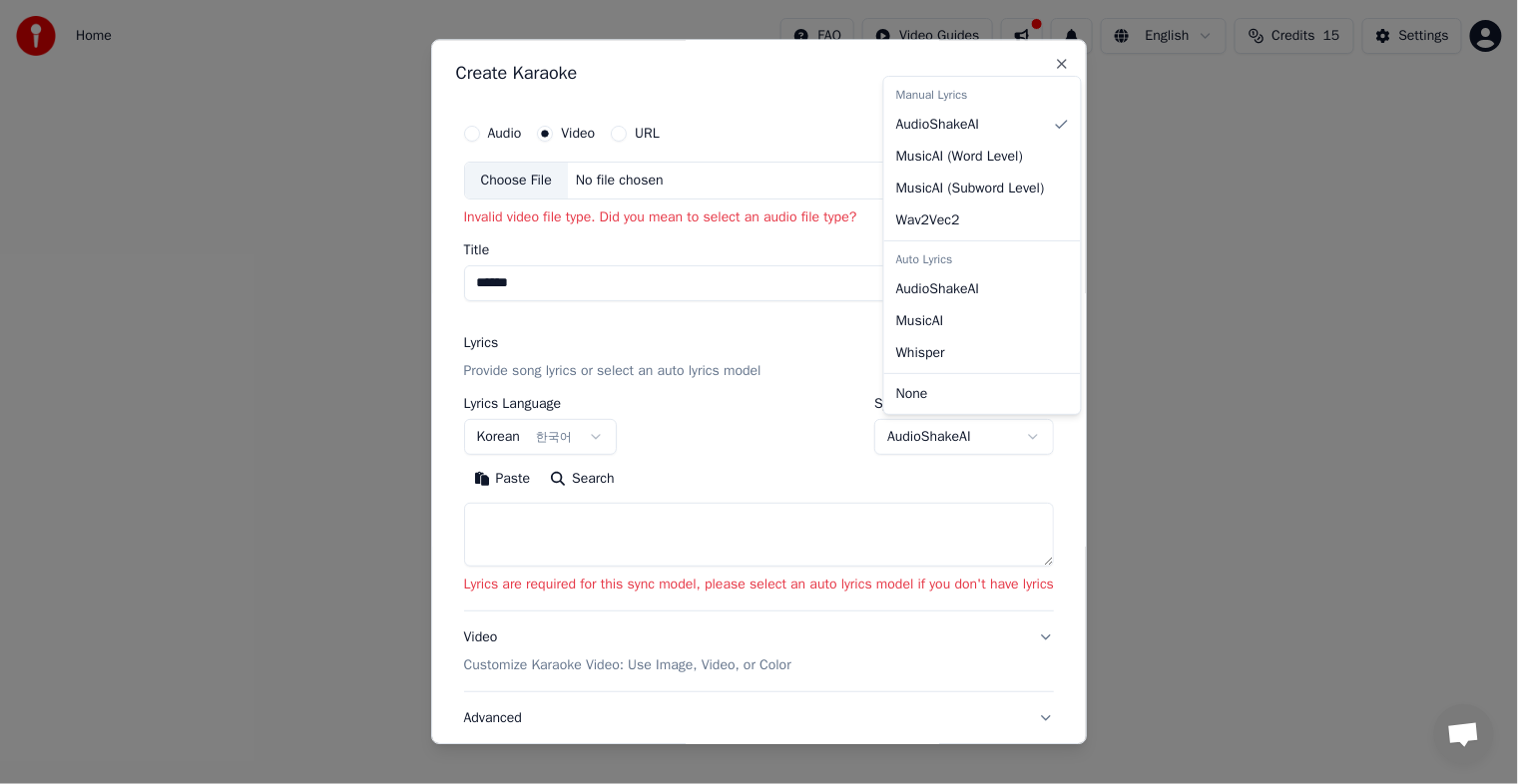 click on "**********" at bounding box center (759, 207) 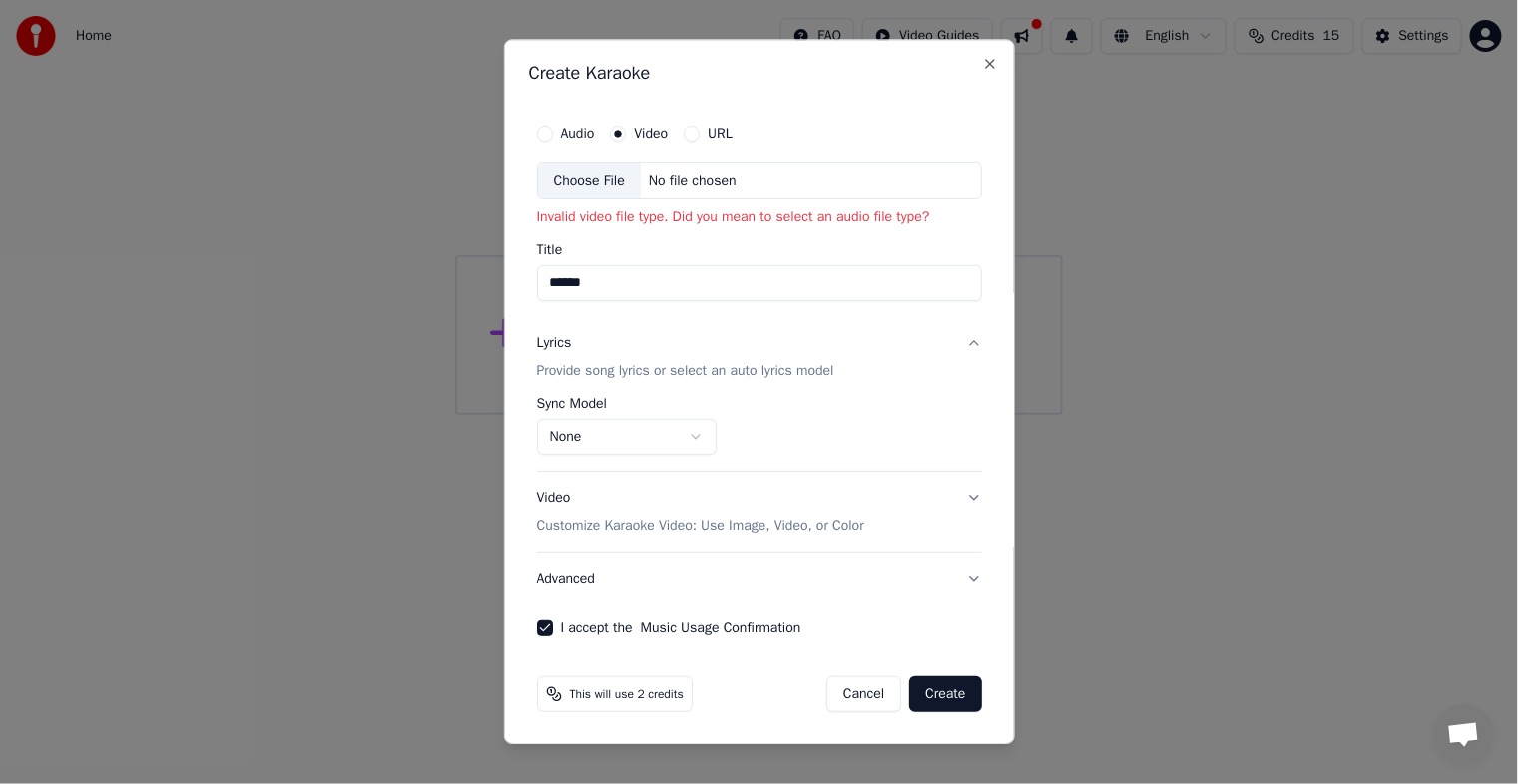 click on "Create" at bounding box center (945, 694) 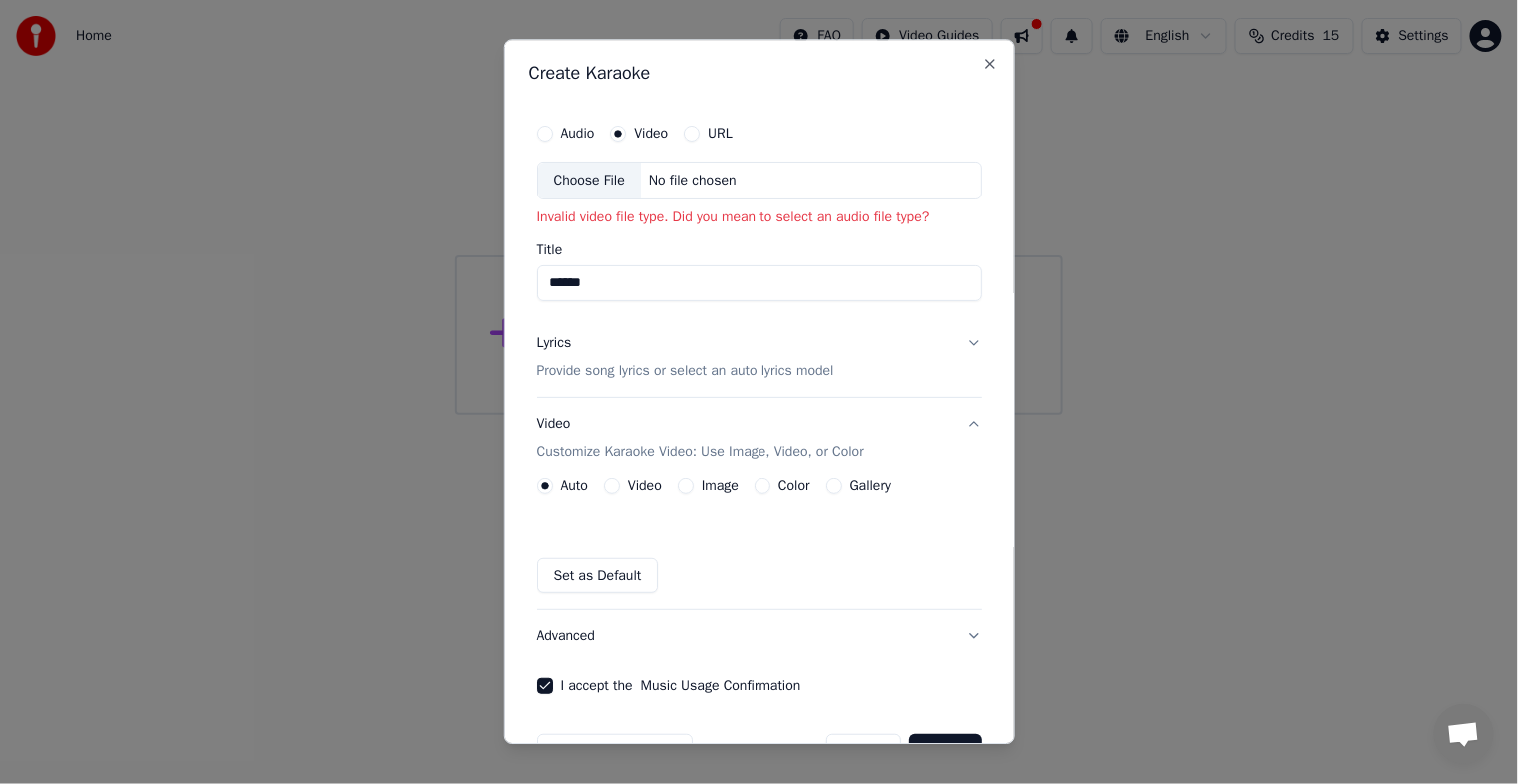 click on "Image" at bounding box center (686, 486) 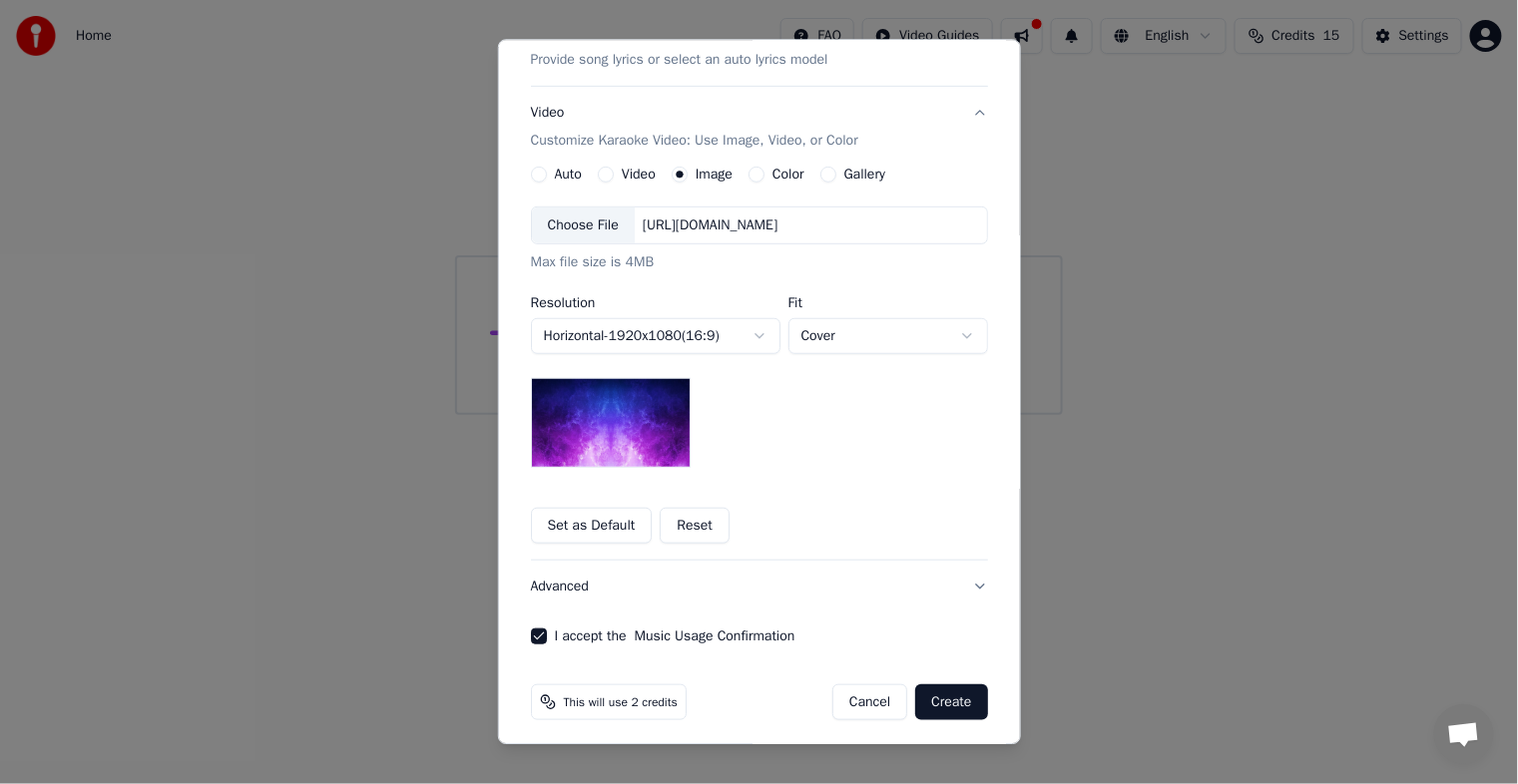 scroll, scrollTop: 317, scrollLeft: 0, axis: vertical 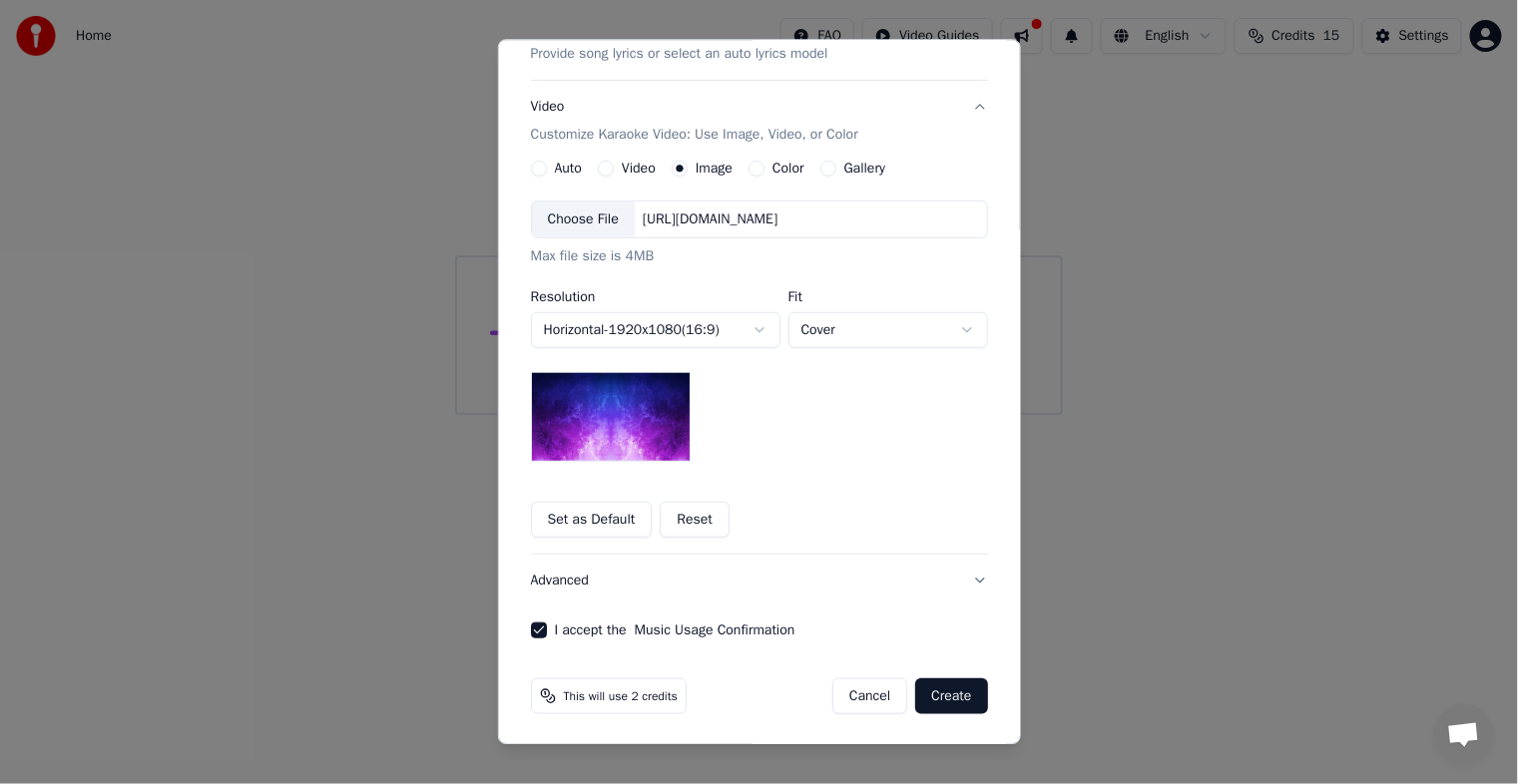 click on "Set as Default" at bounding box center (592, 520) 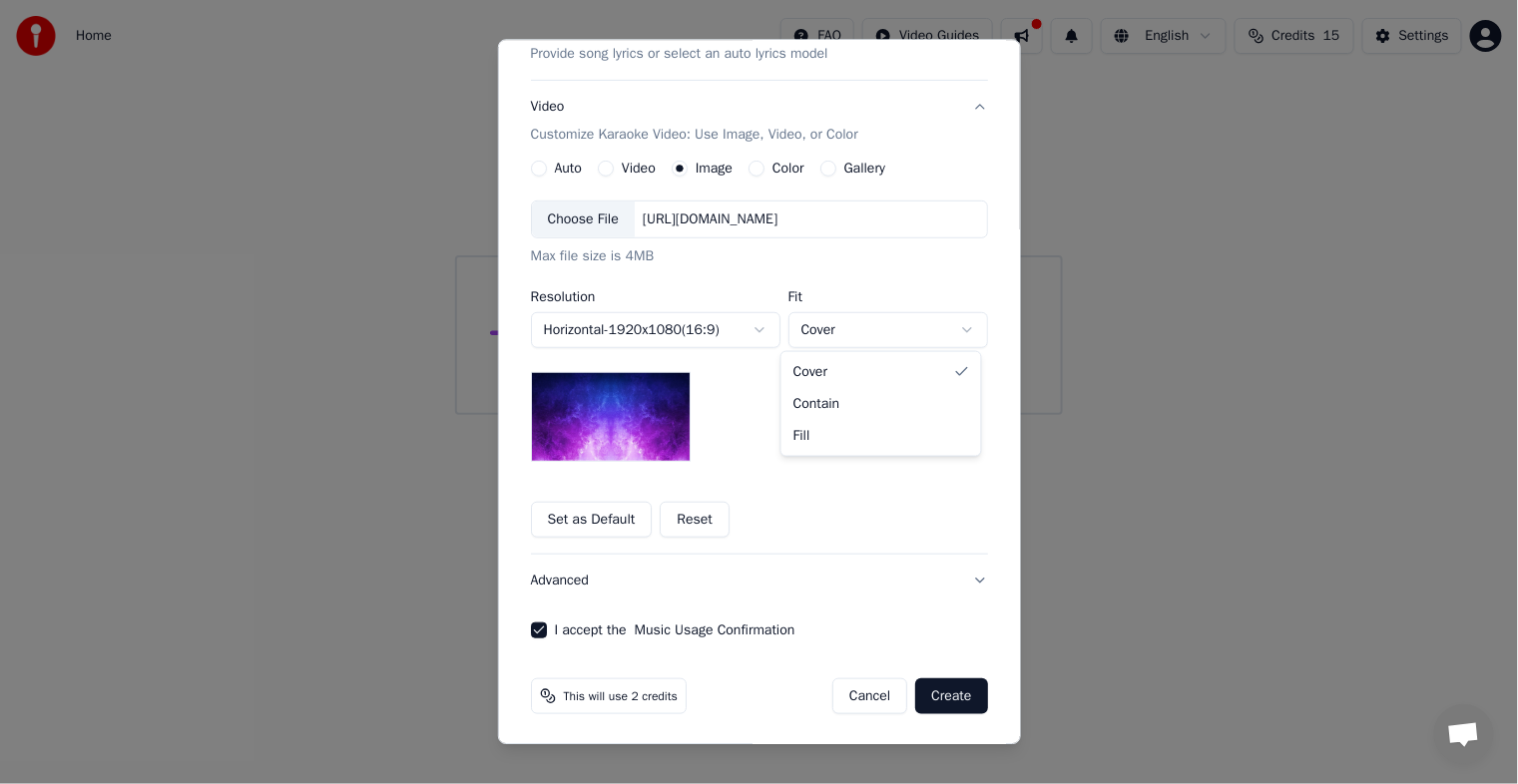 click on "**********" at bounding box center (759, 207) 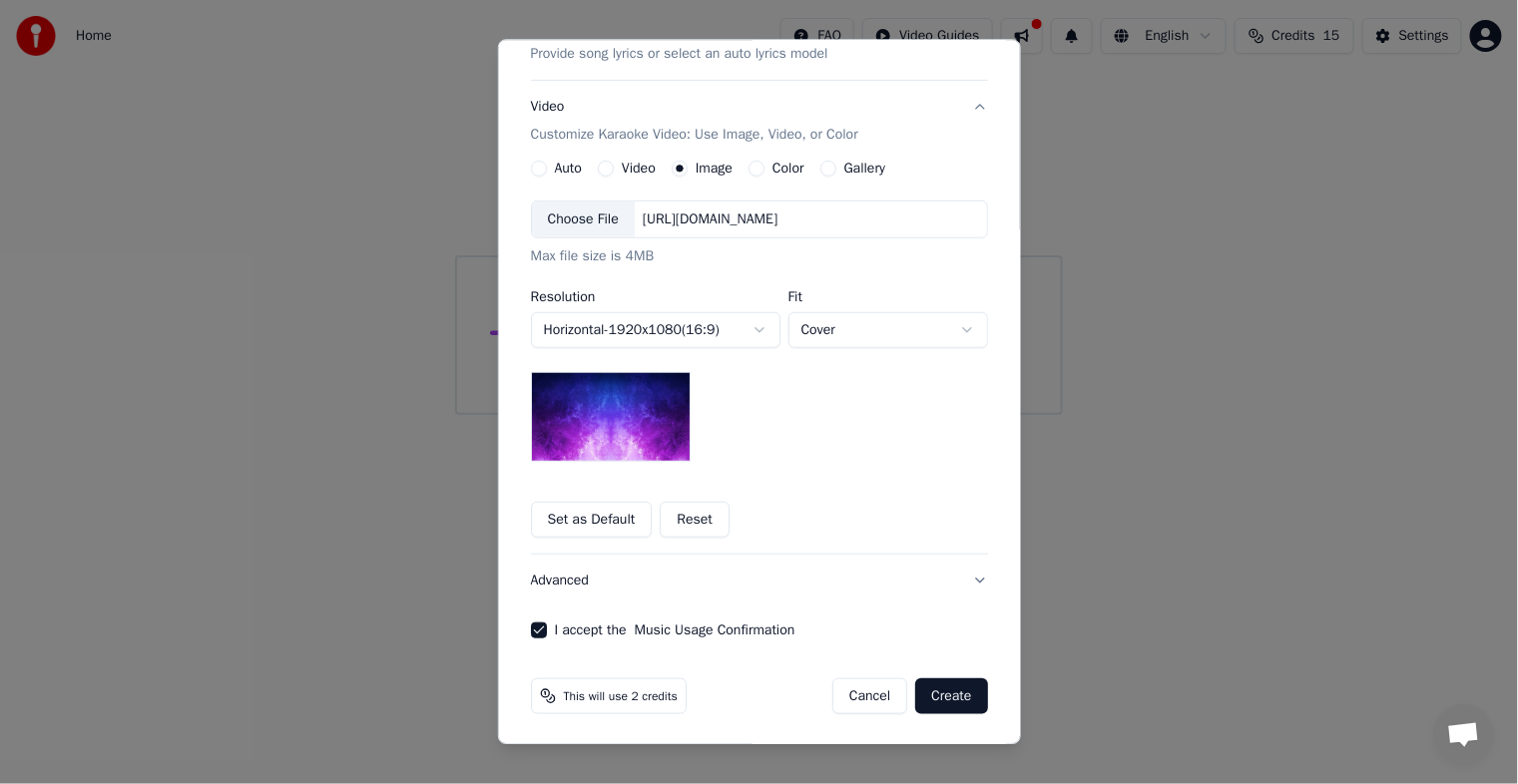 click on "**********" at bounding box center [759, 207] 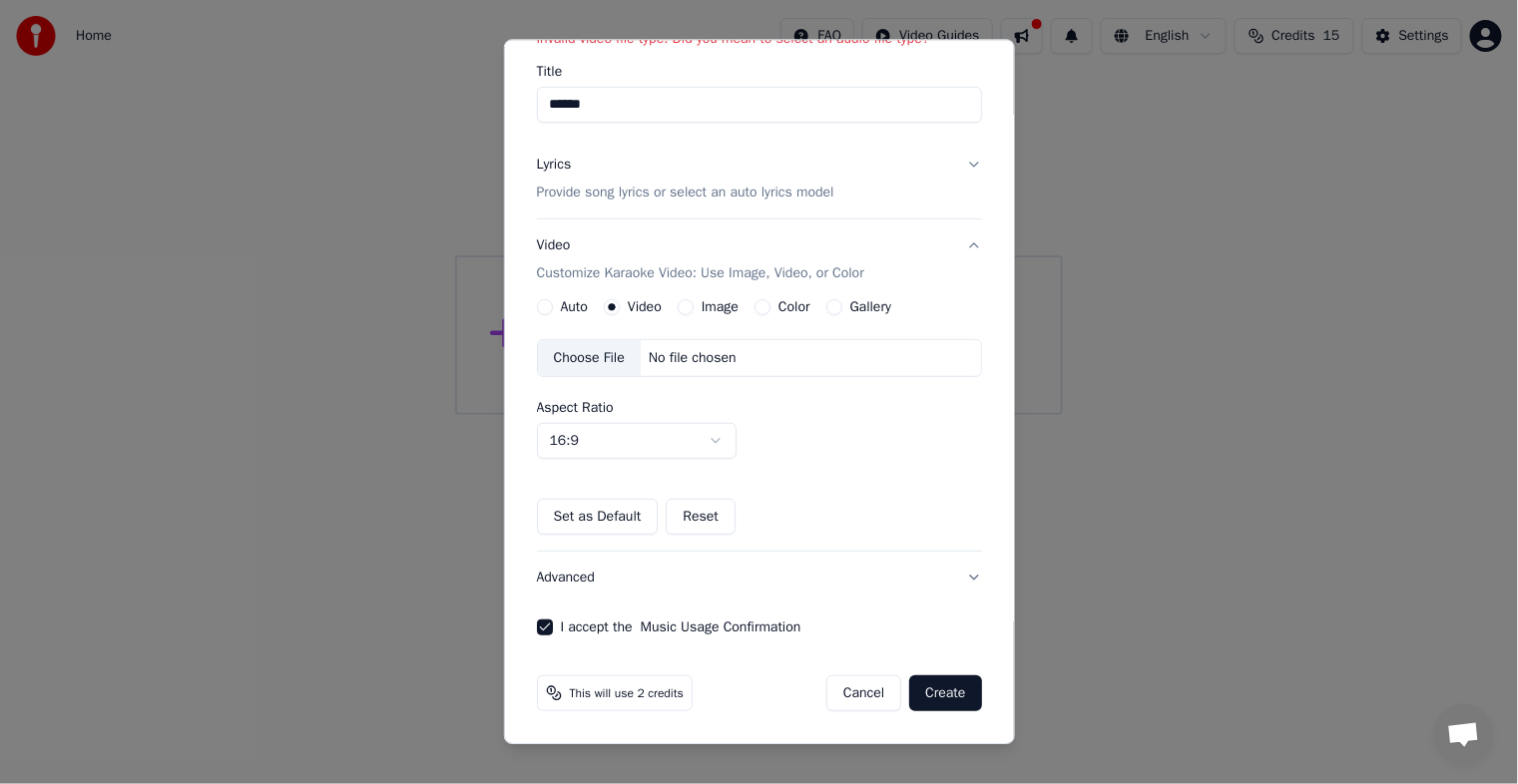 scroll, scrollTop: 176, scrollLeft: 0, axis: vertical 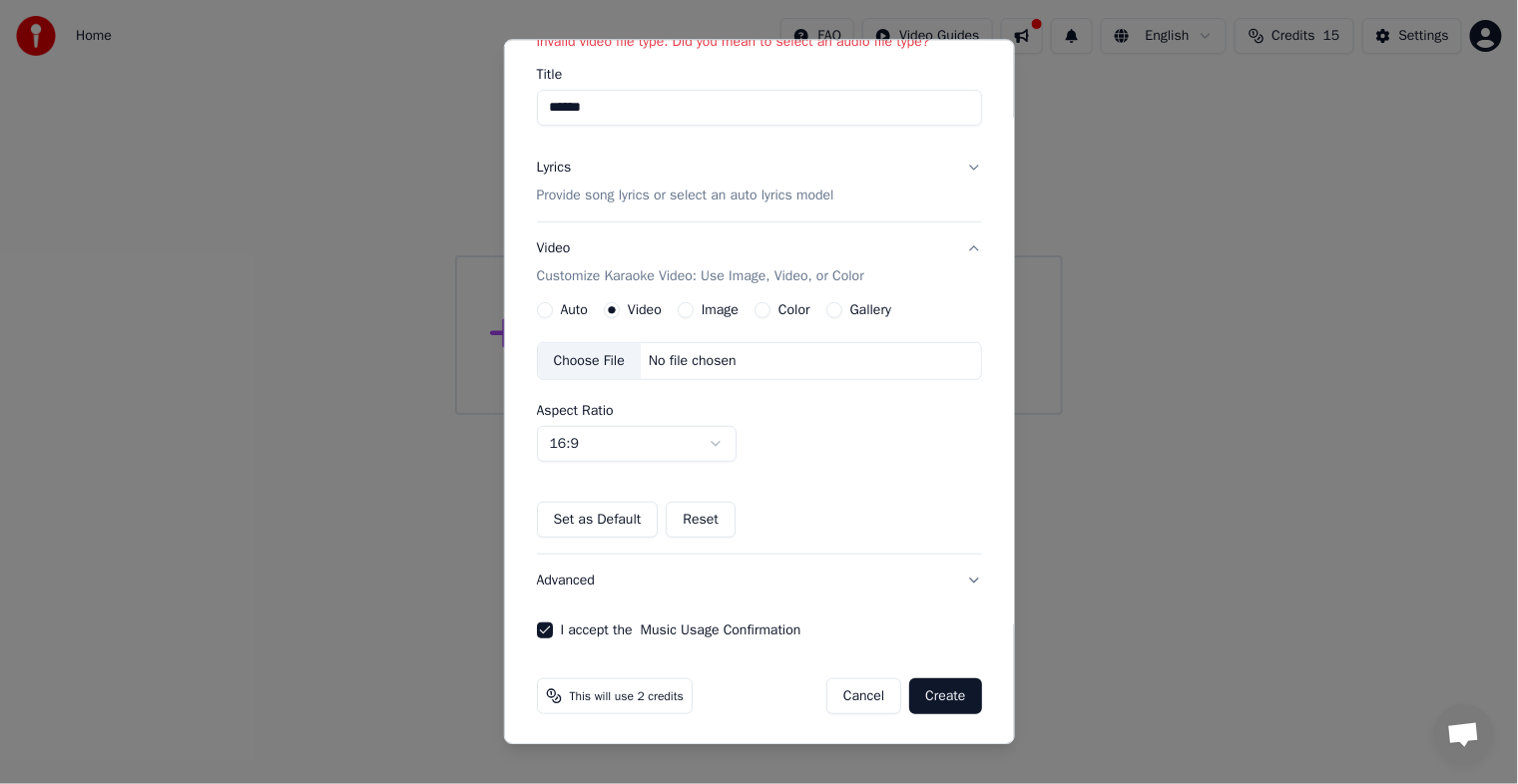 click on "Create" at bounding box center (945, 696) 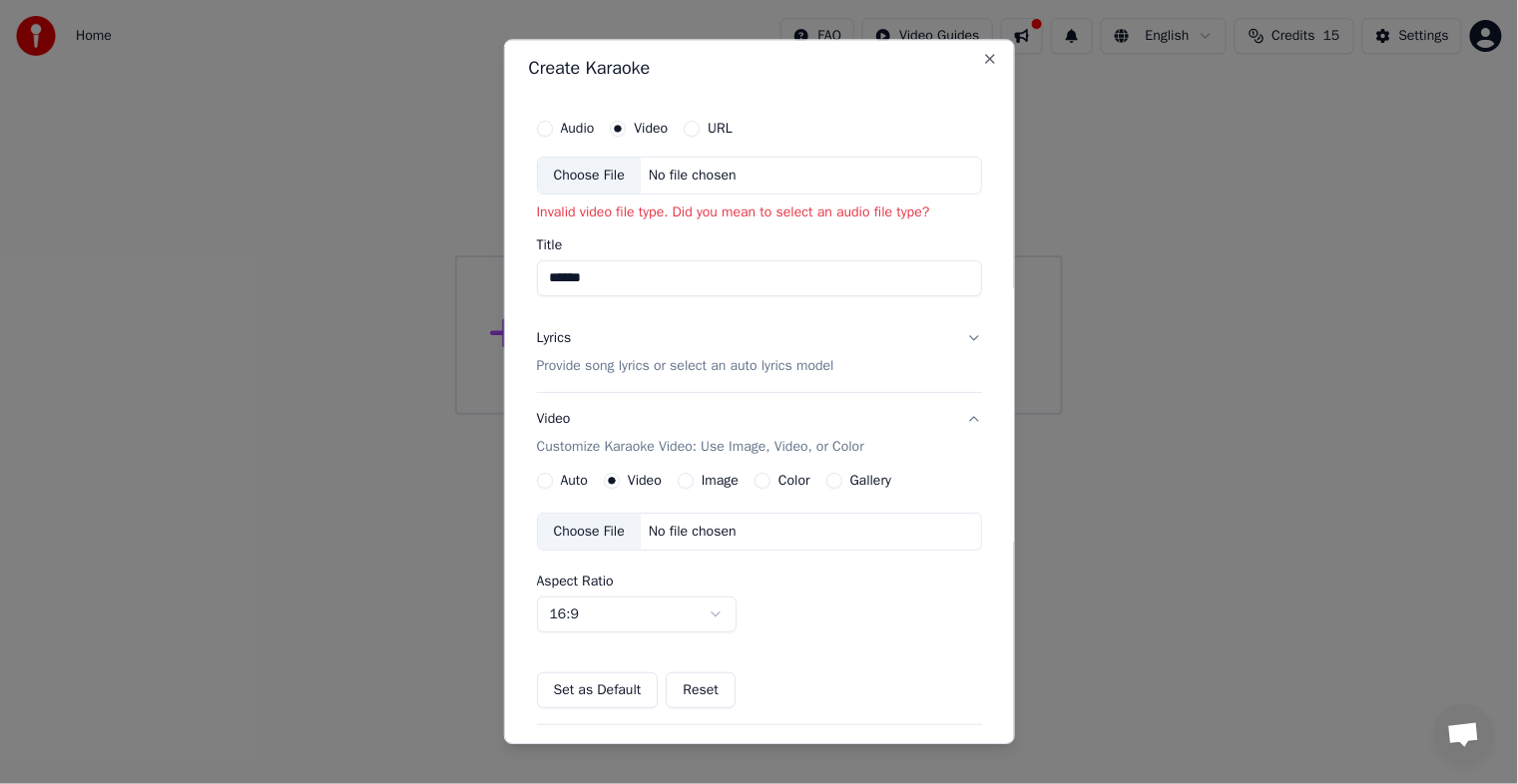scroll, scrollTop: 0, scrollLeft: 0, axis: both 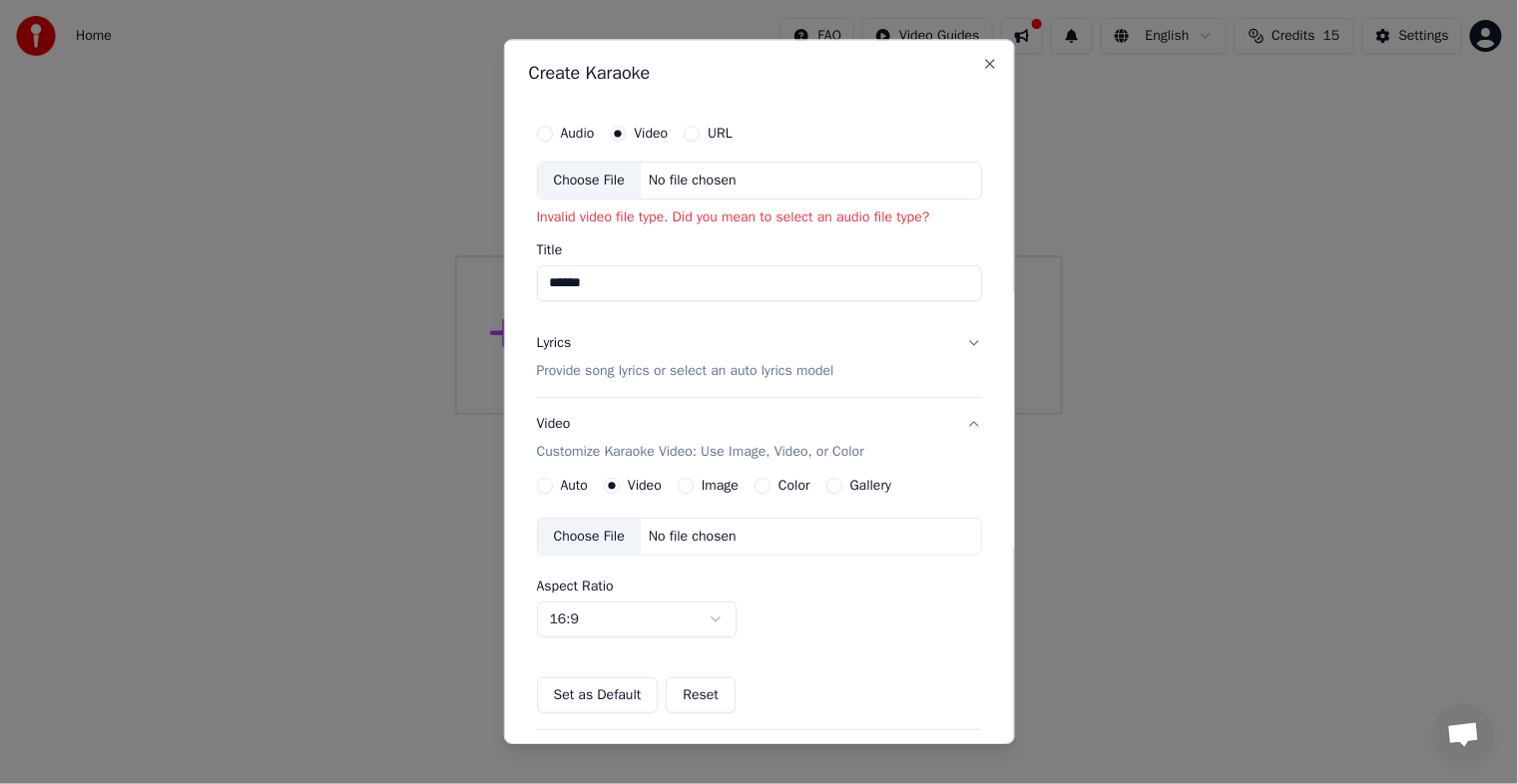 click on "Choose File" at bounding box center (589, 181) 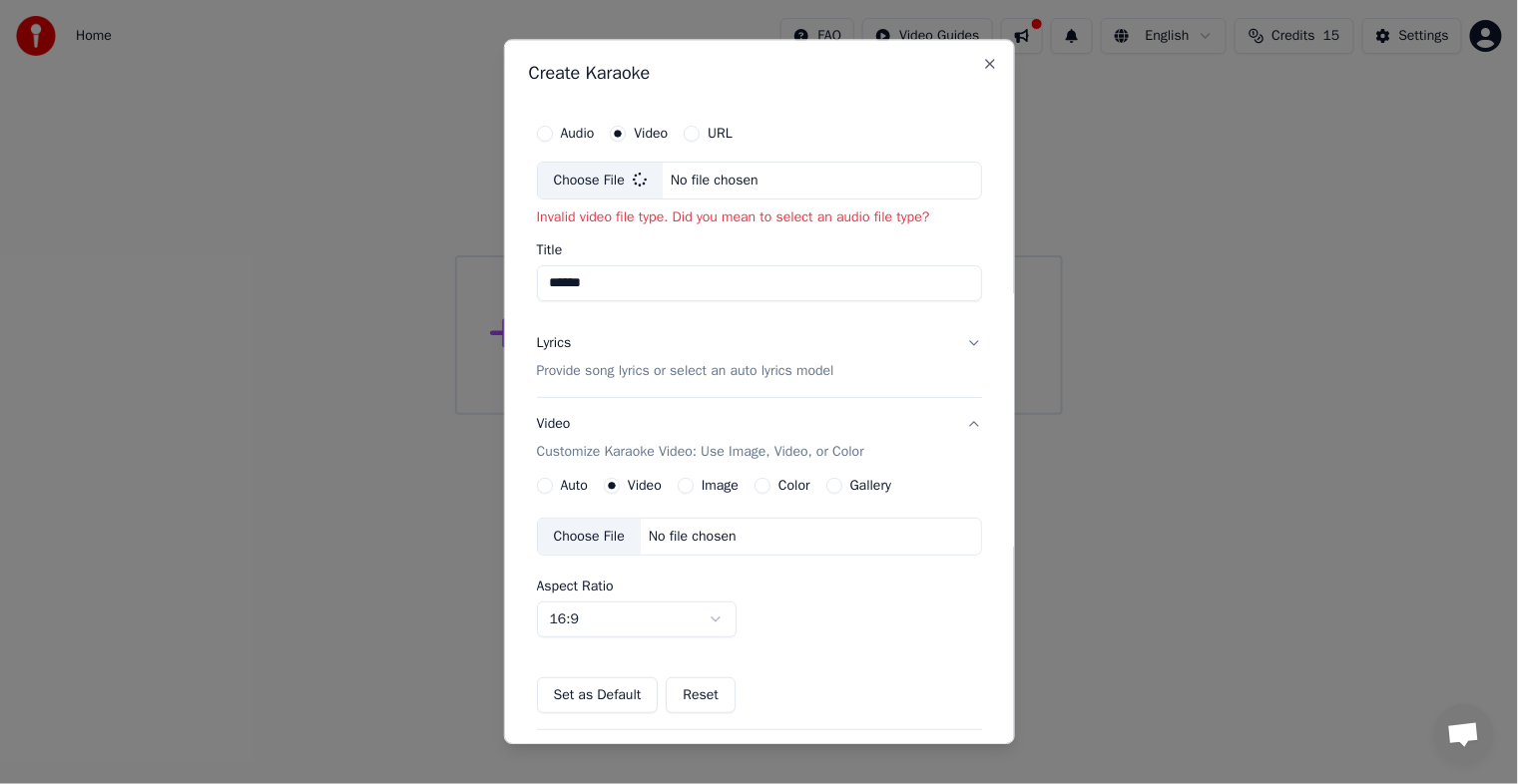type on "****" 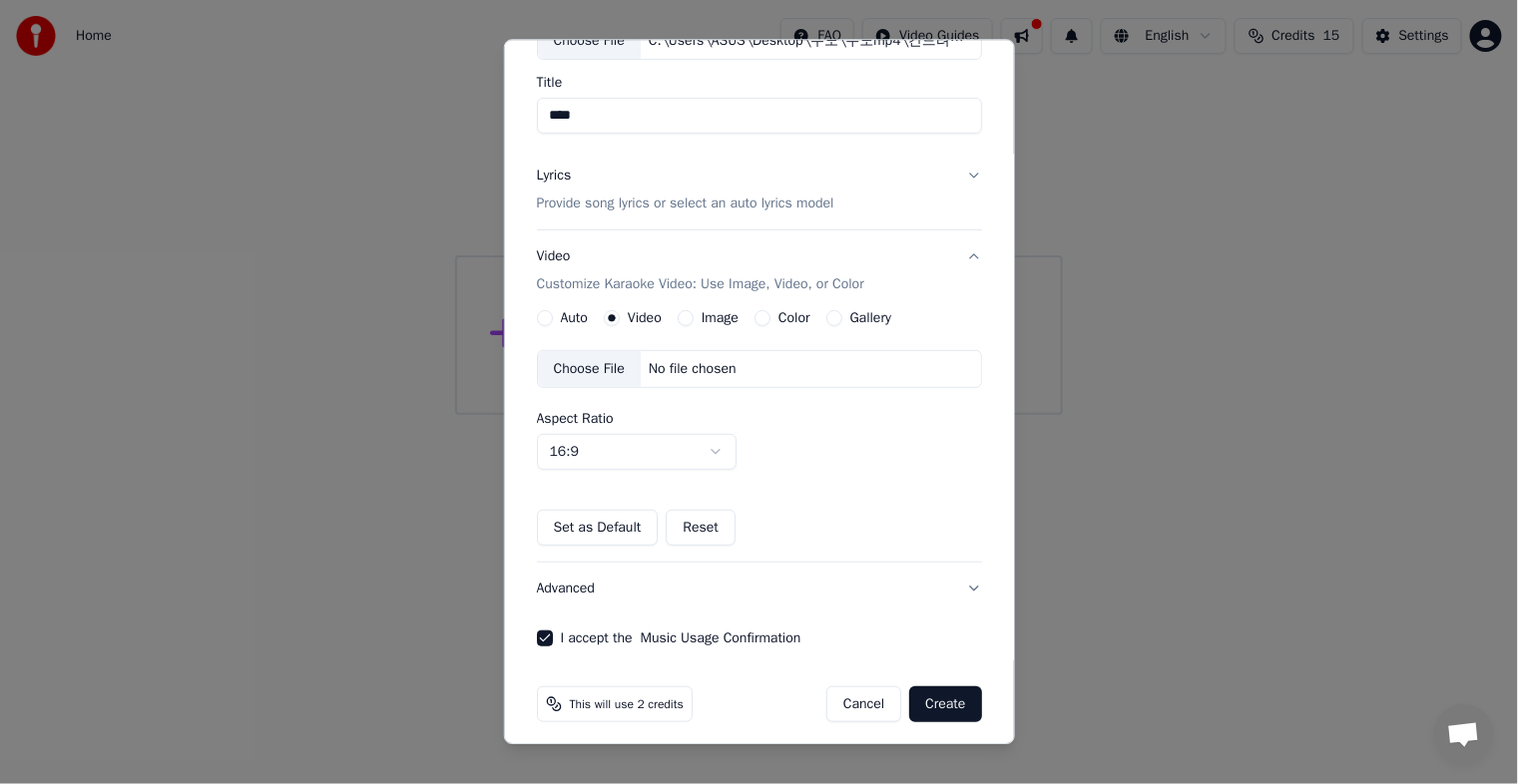 scroll, scrollTop: 148, scrollLeft: 0, axis: vertical 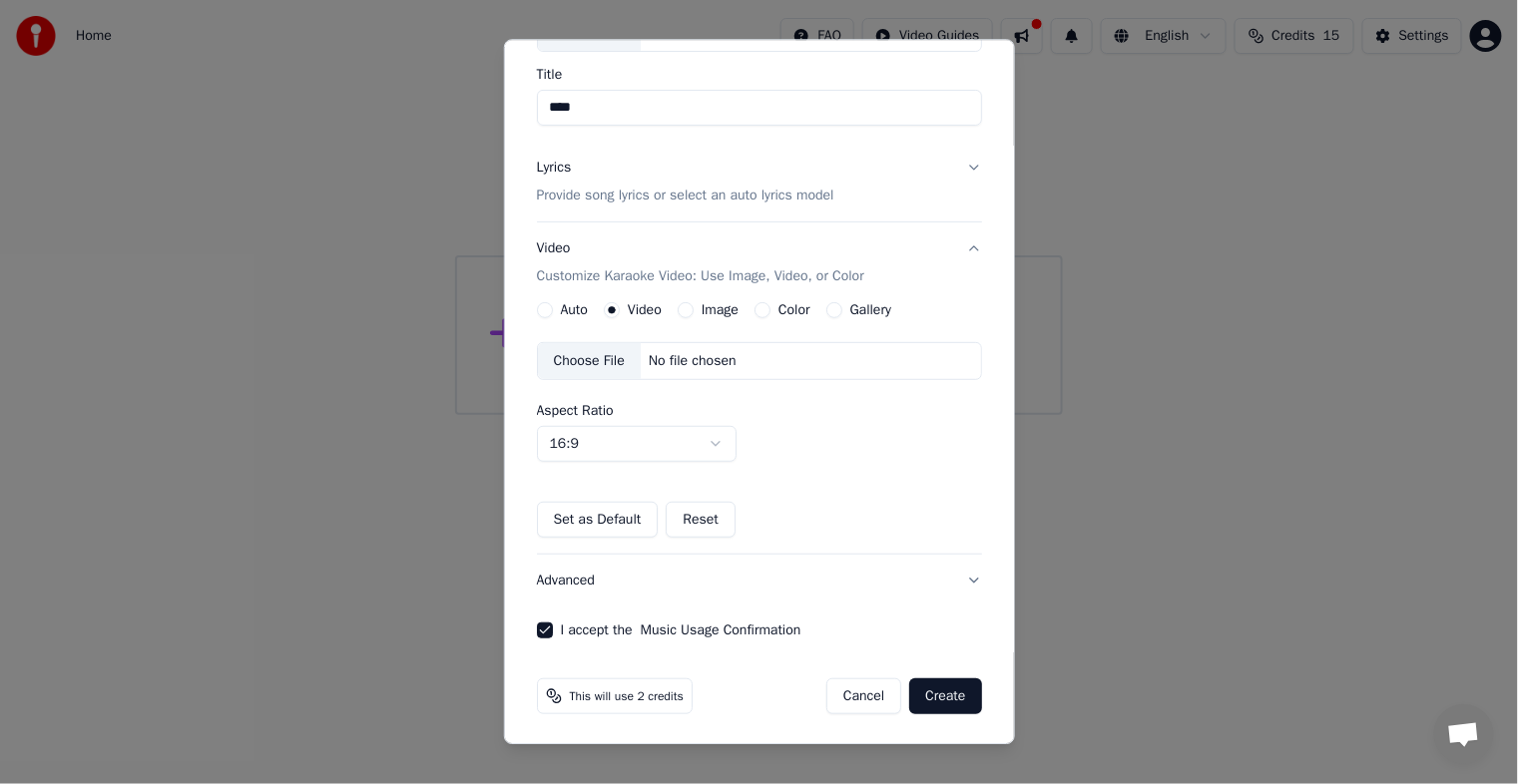 click on "Create" at bounding box center [945, 696] 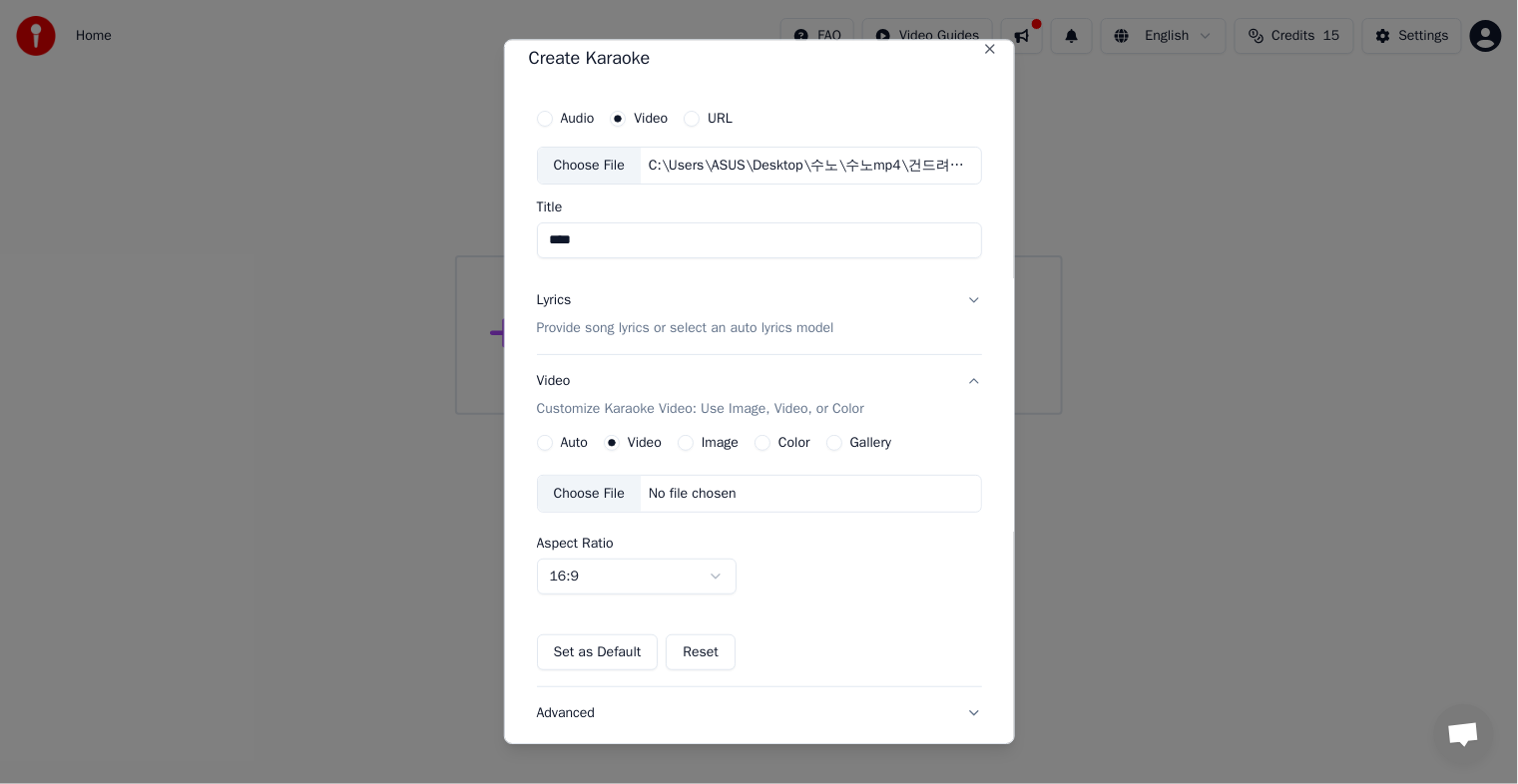 scroll, scrollTop: 0, scrollLeft: 0, axis: both 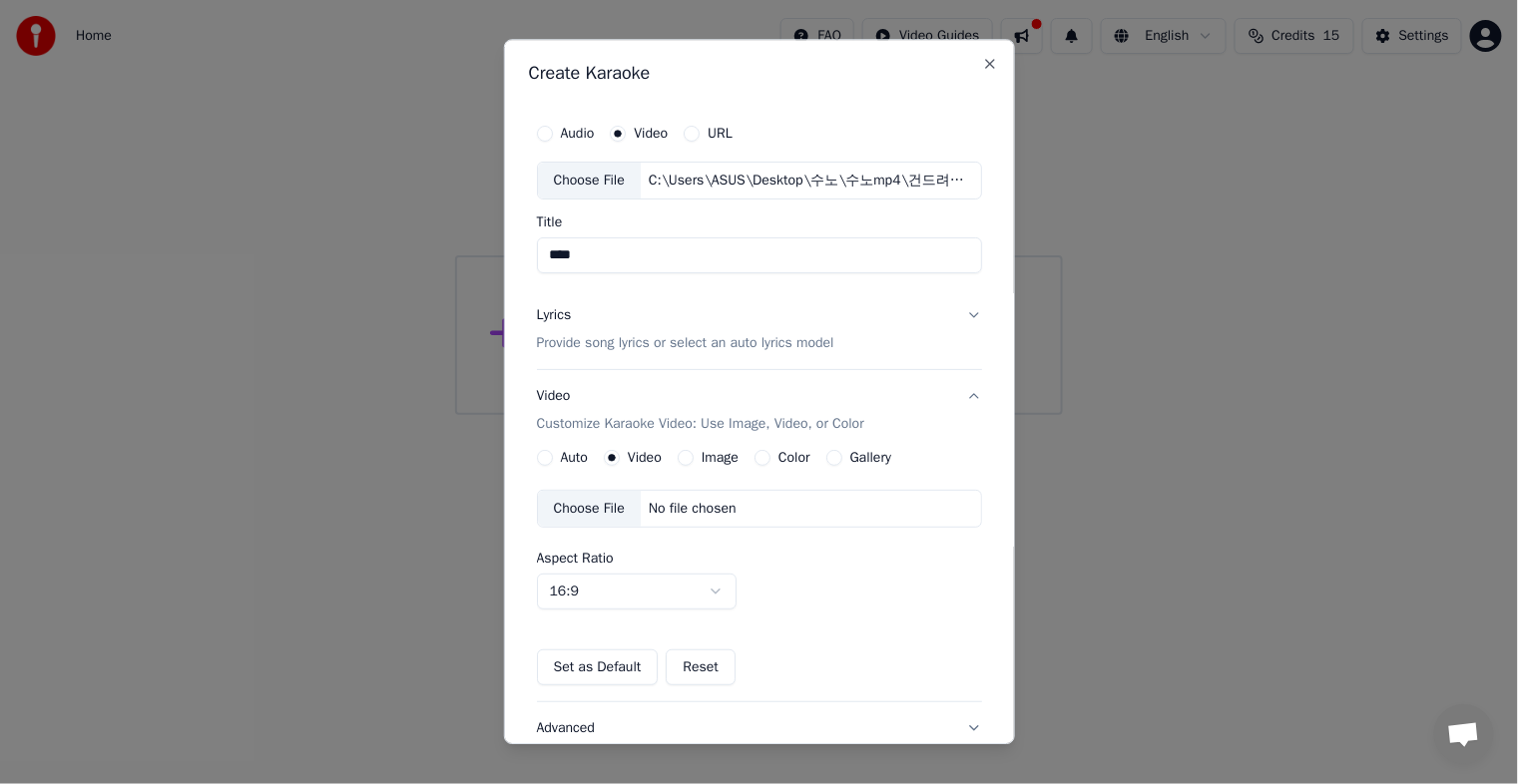 click on "Lyrics Provide song lyrics or select an auto lyrics model" at bounding box center (759, 329) 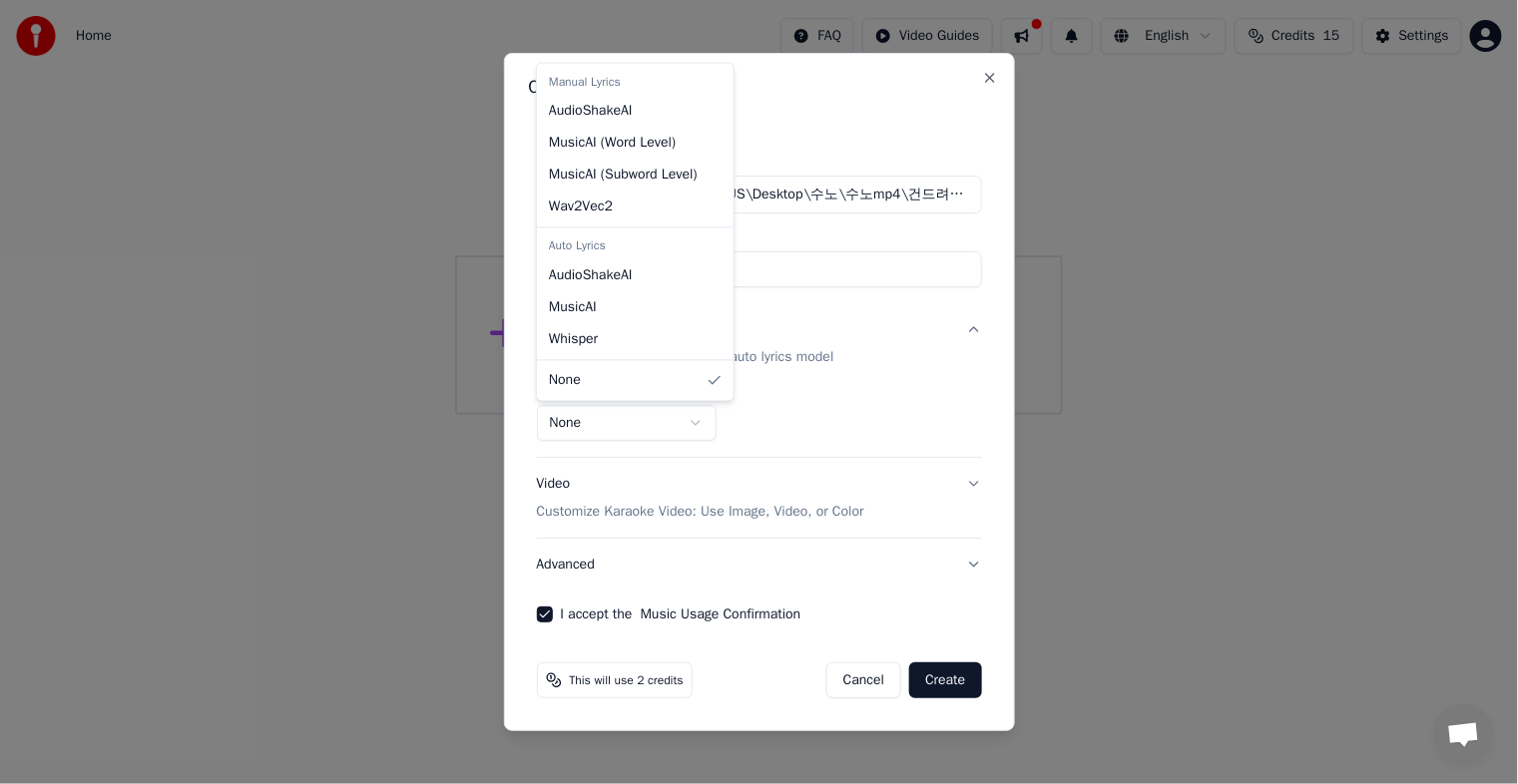click on "**********" at bounding box center (759, 207) 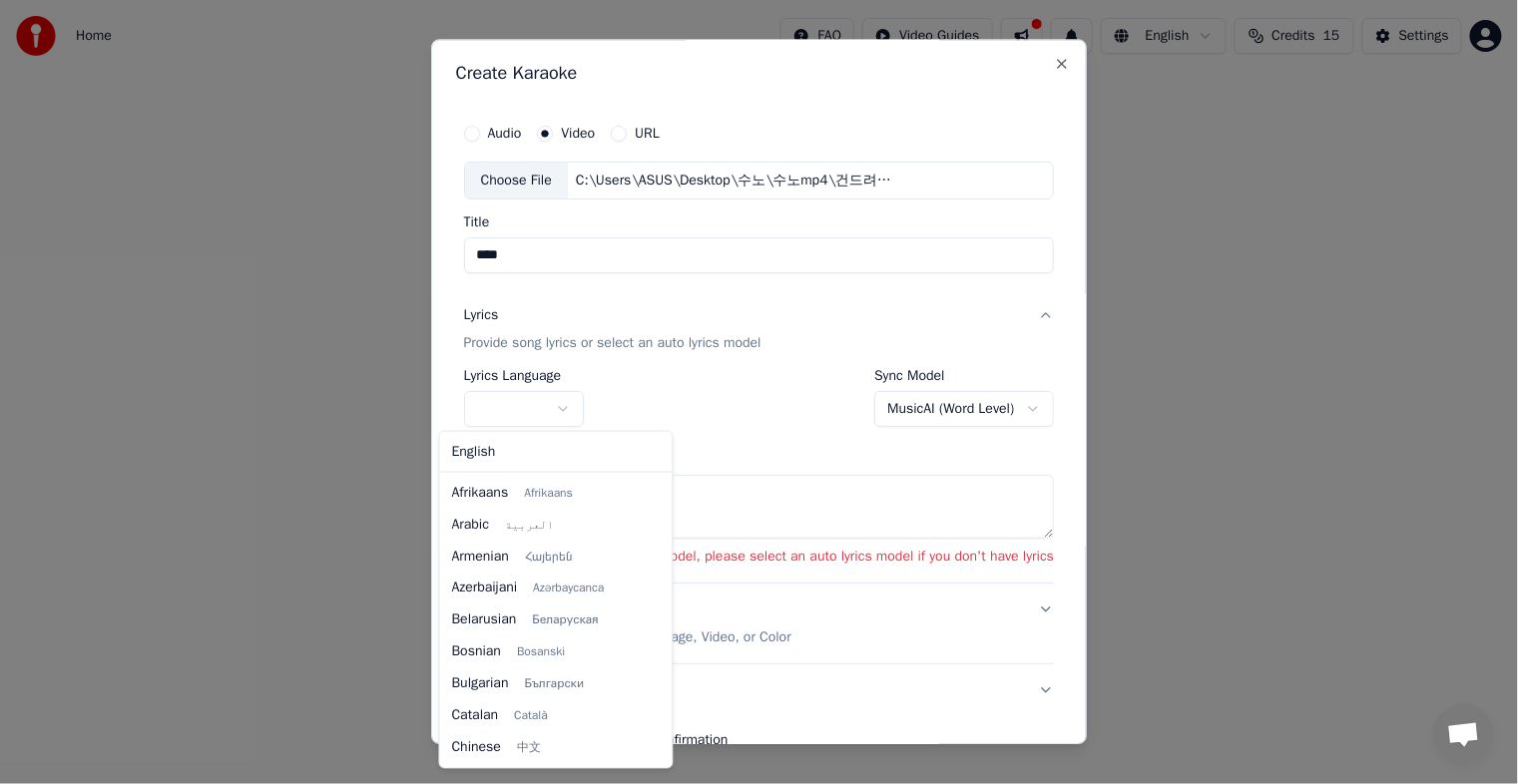 click on "**********" at bounding box center [759, 207] 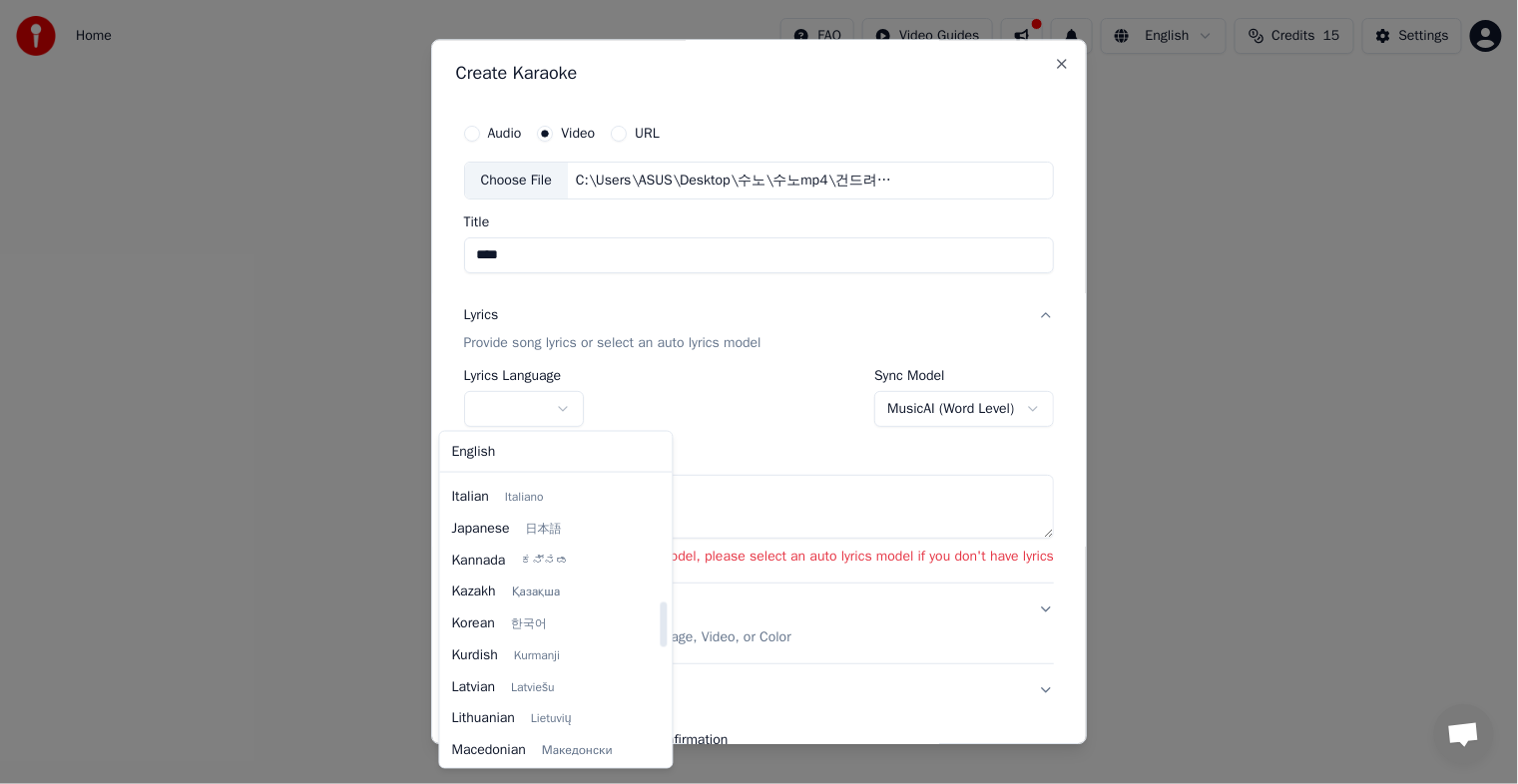drag, startPoint x: 665, startPoint y: 497, endPoint x: 646, endPoint y: 621, distance: 125.4472 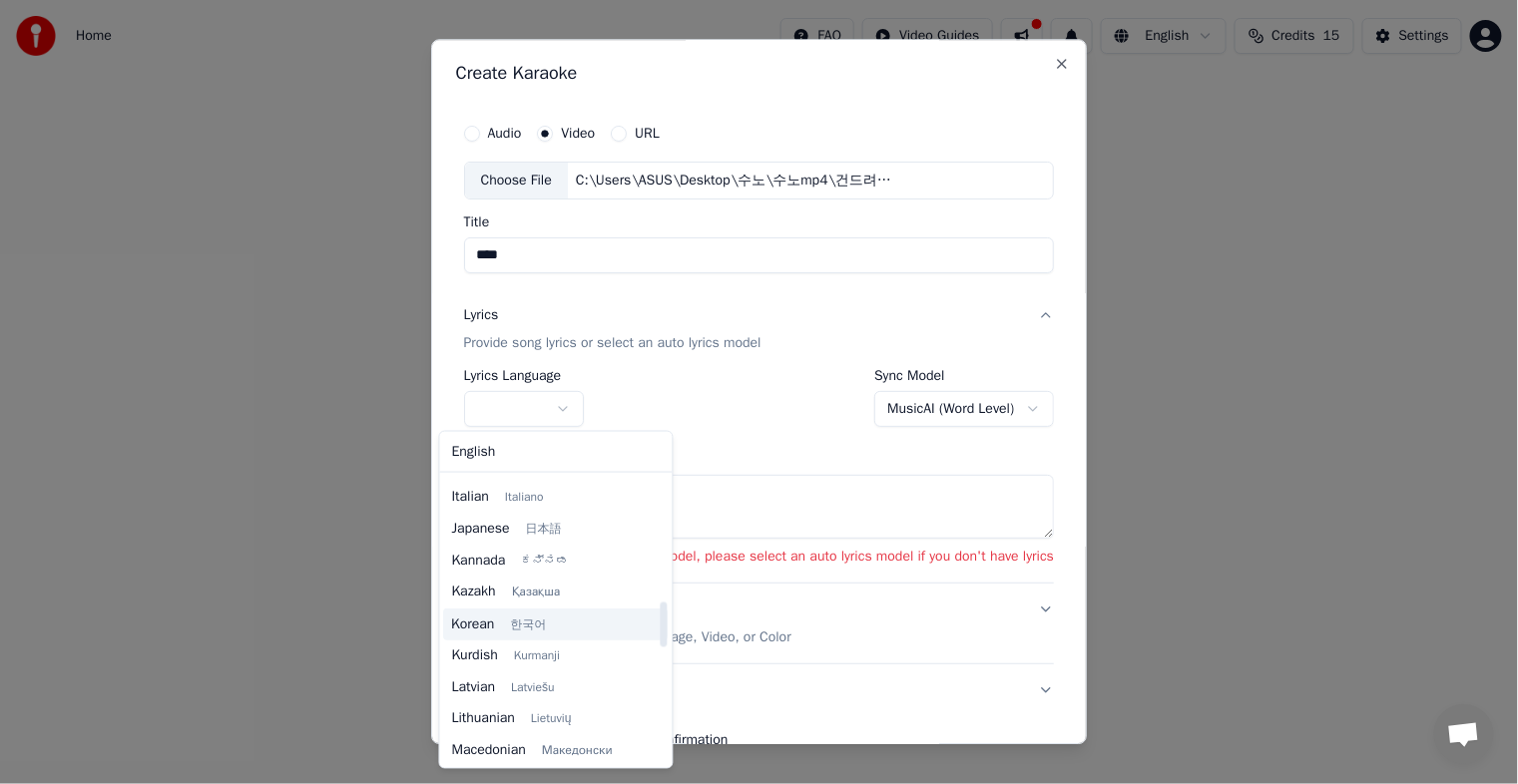 scroll, scrollTop: 799, scrollLeft: 0, axis: vertical 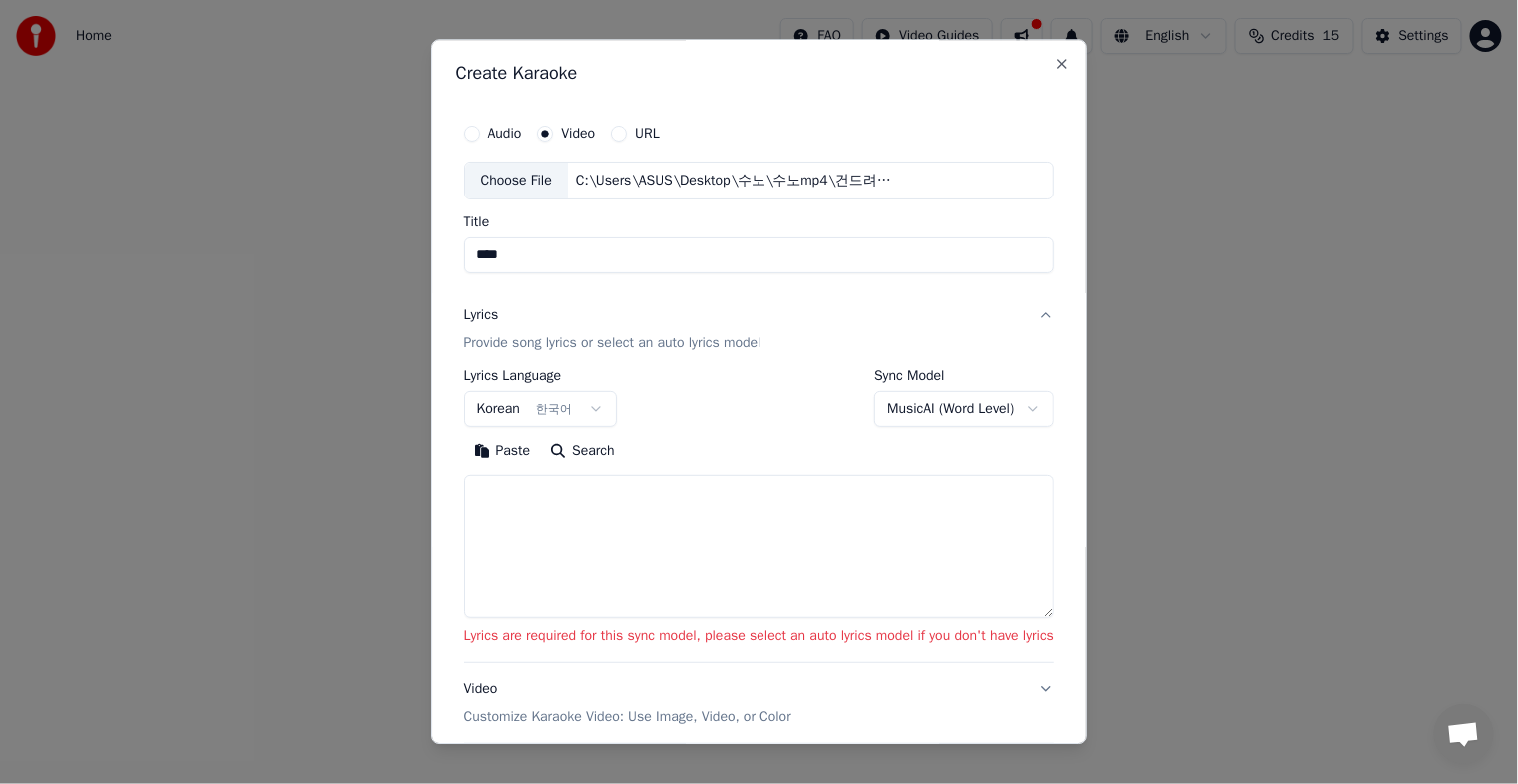 drag, startPoint x: 1057, startPoint y: 535, endPoint x: 1068, endPoint y: 614, distance: 79.76215 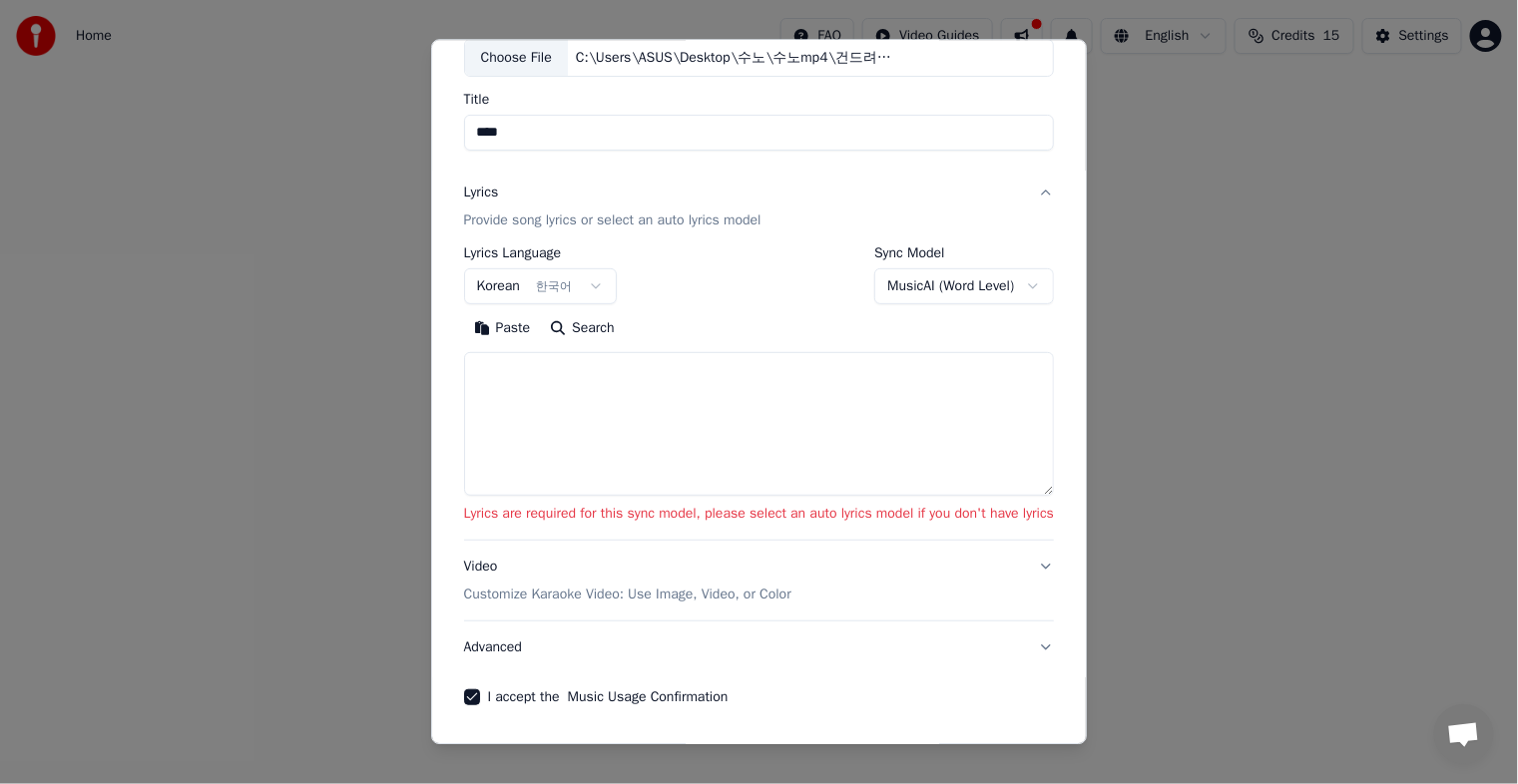 scroll, scrollTop: 190, scrollLeft: 0, axis: vertical 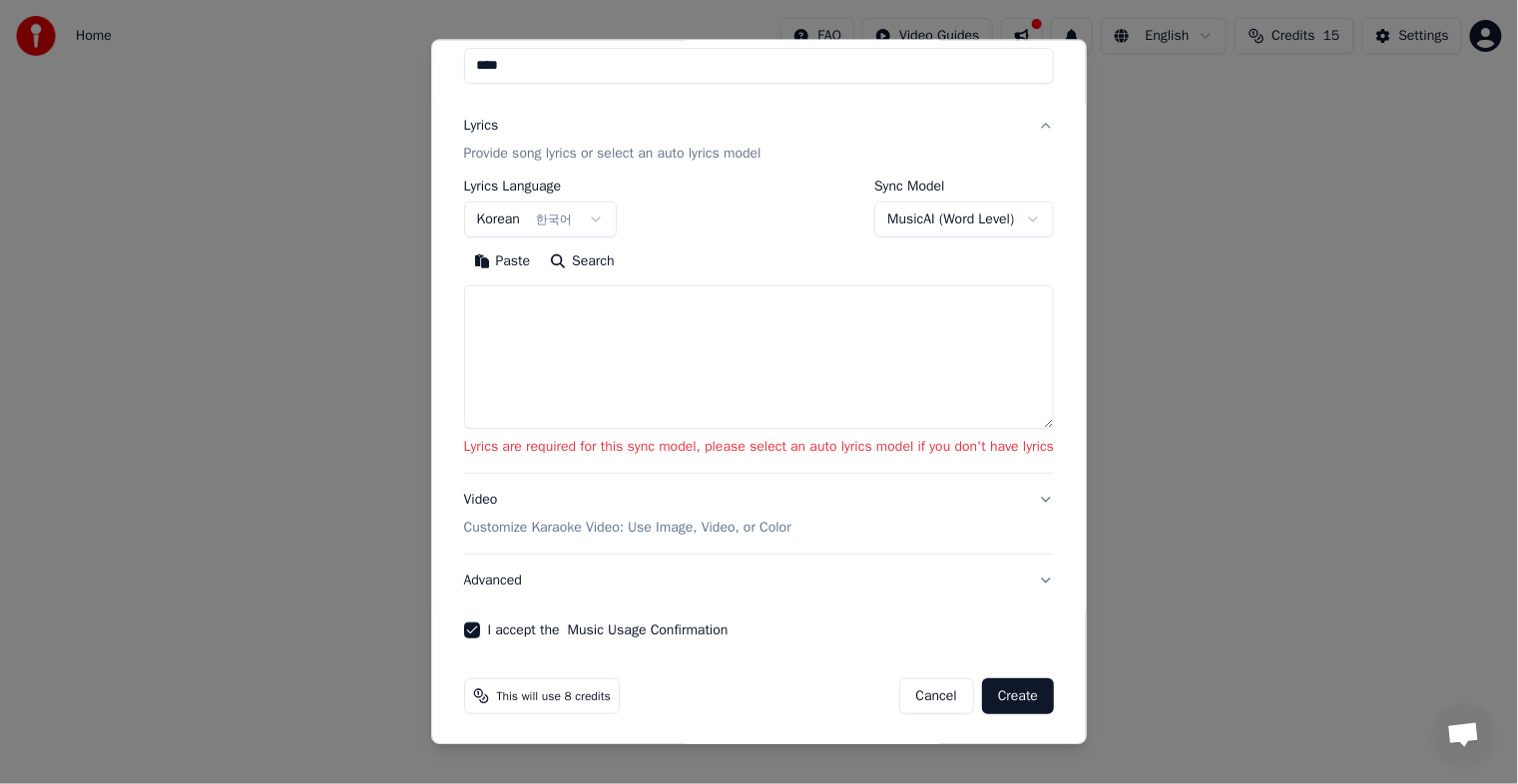click on "Create" at bounding box center [1018, 696] 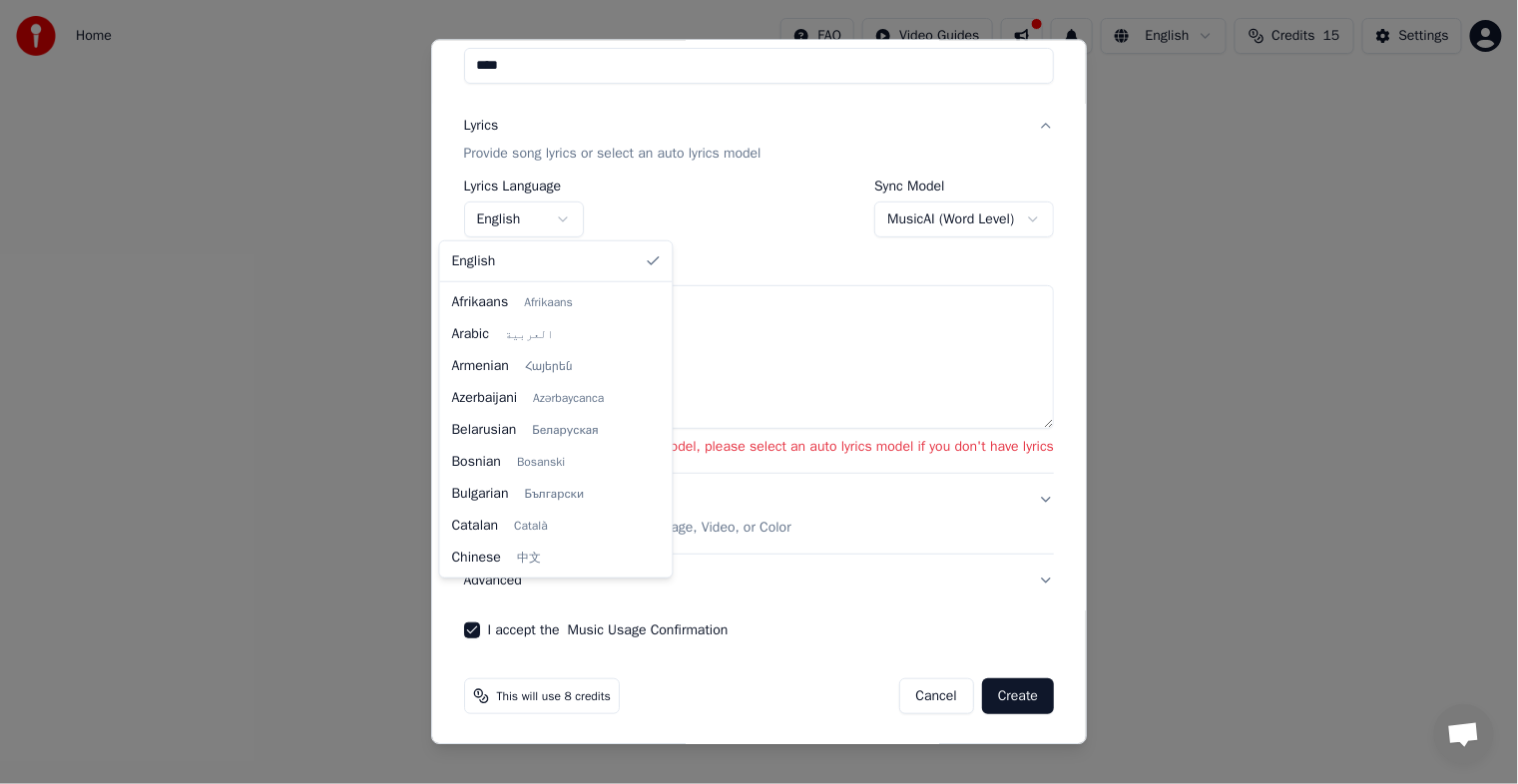 click on "**********" at bounding box center (759, 207) 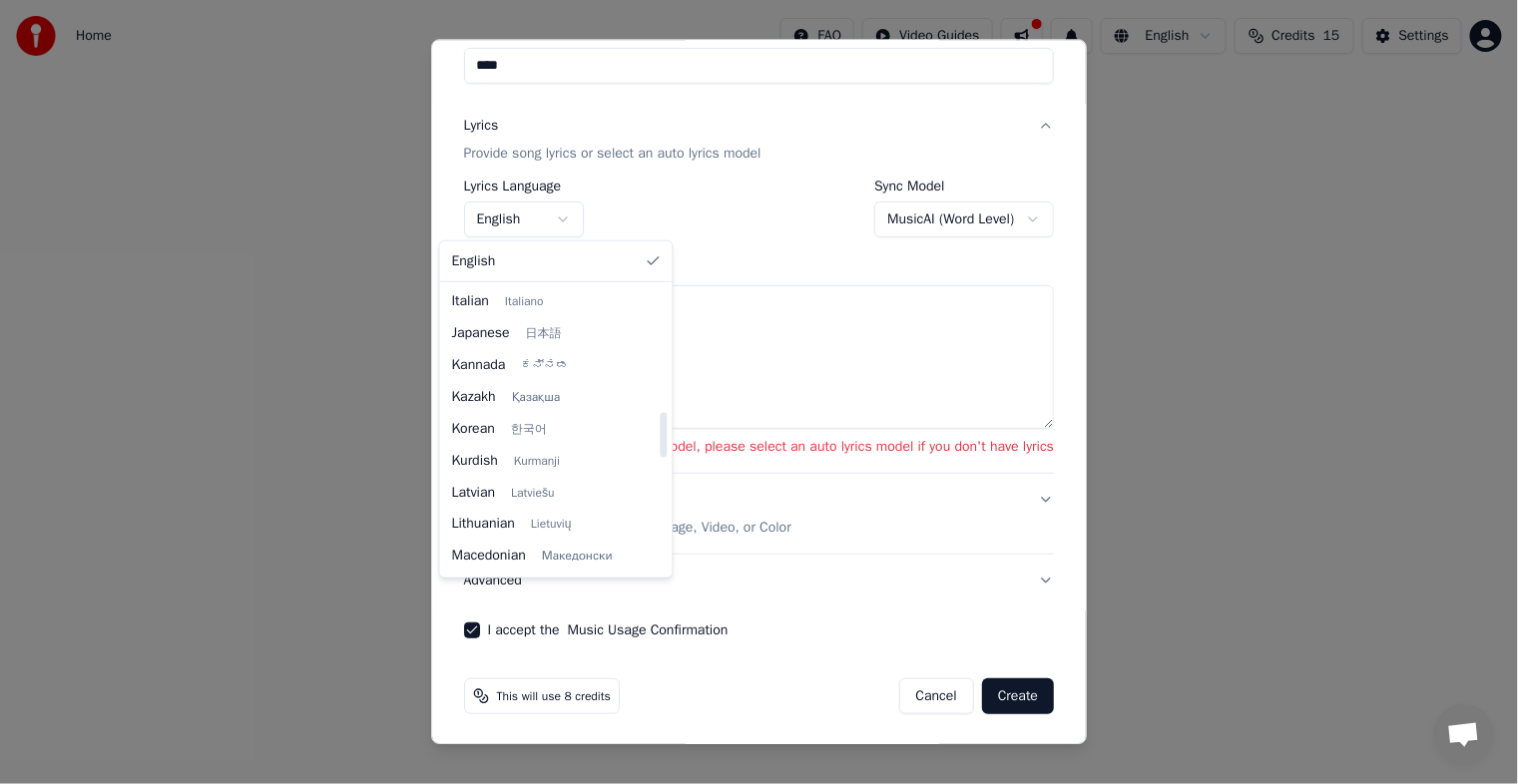 drag, startPoint x: 664, startPoint y: 308, endPoint x: 621, endPoint y: 438, distance: 136.92699 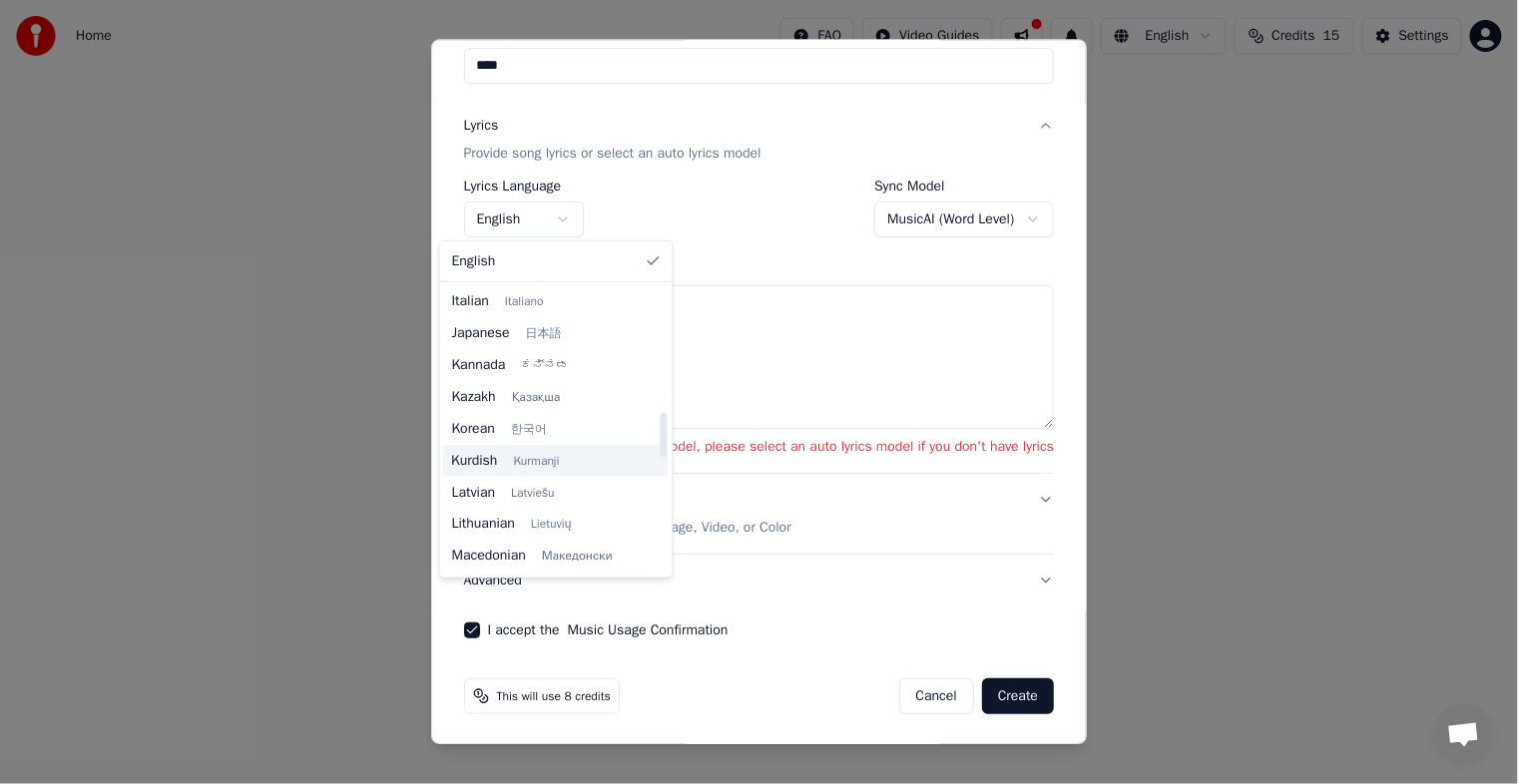 scroll, scrollTop: 805, scrollLeft: 0, axis: vertical 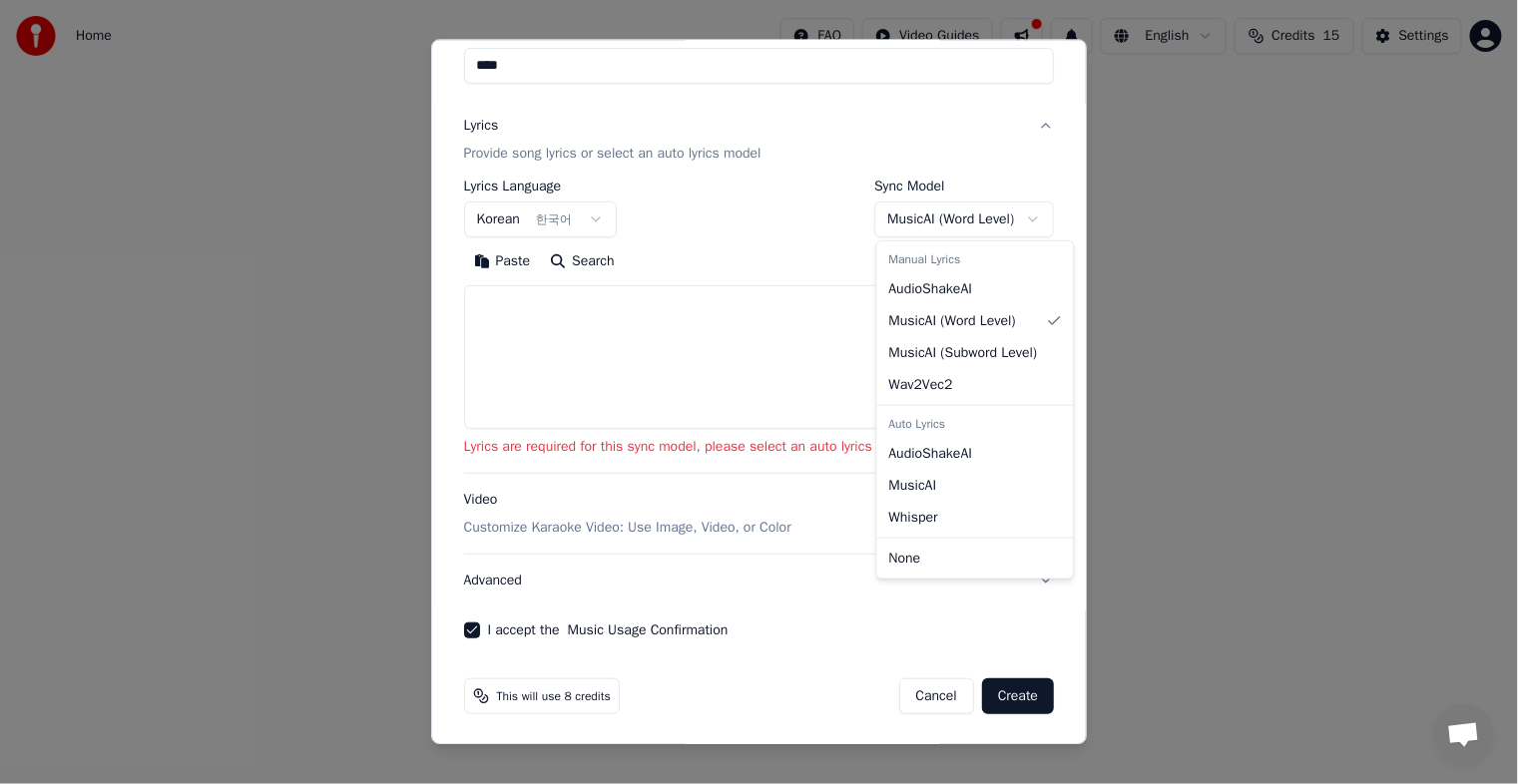 click on "**********" at bounding box center [759, 207] 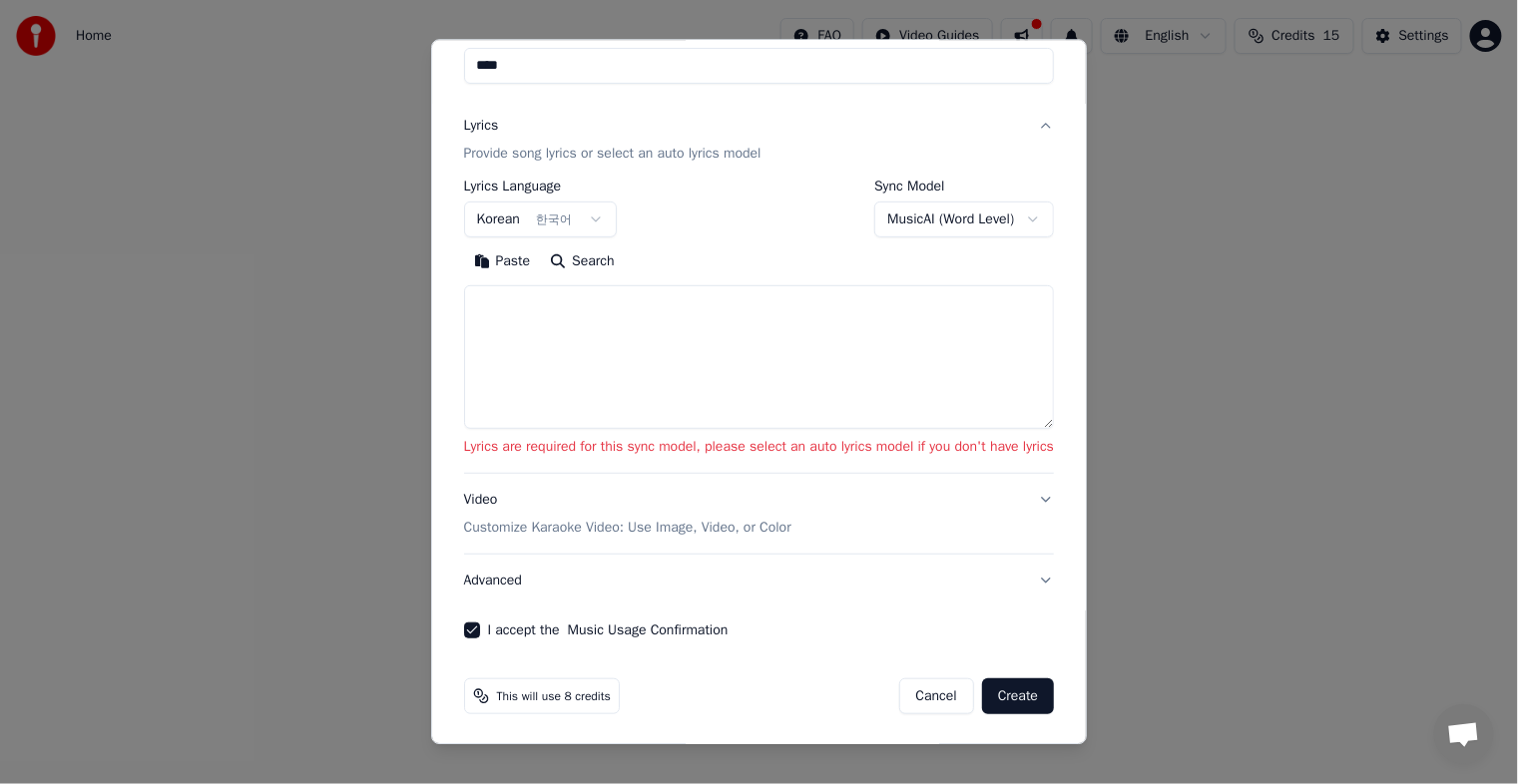 click on "Create" at bounding box center [1018, 696] 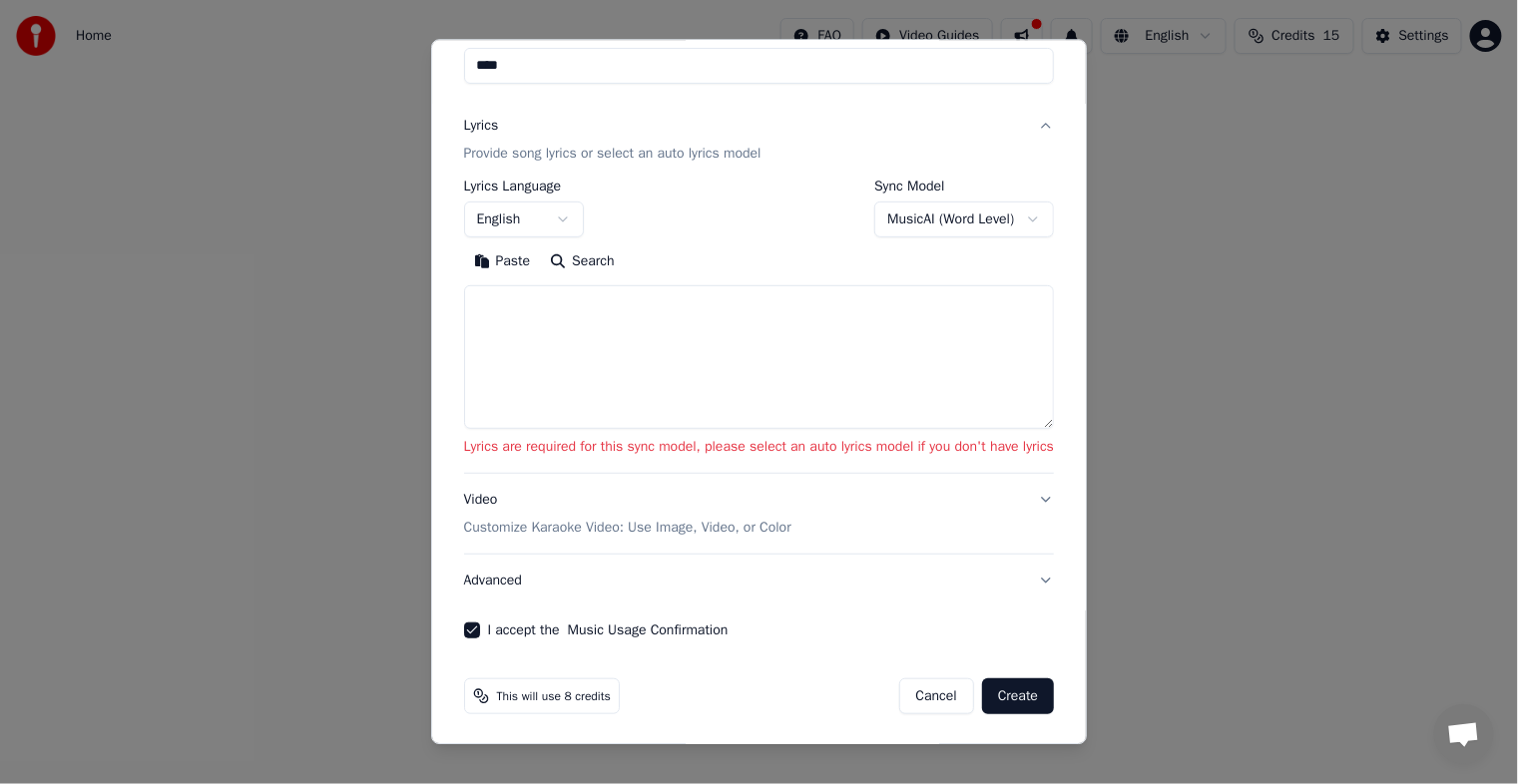 click on "Create" at bounding box center [1018, 696] 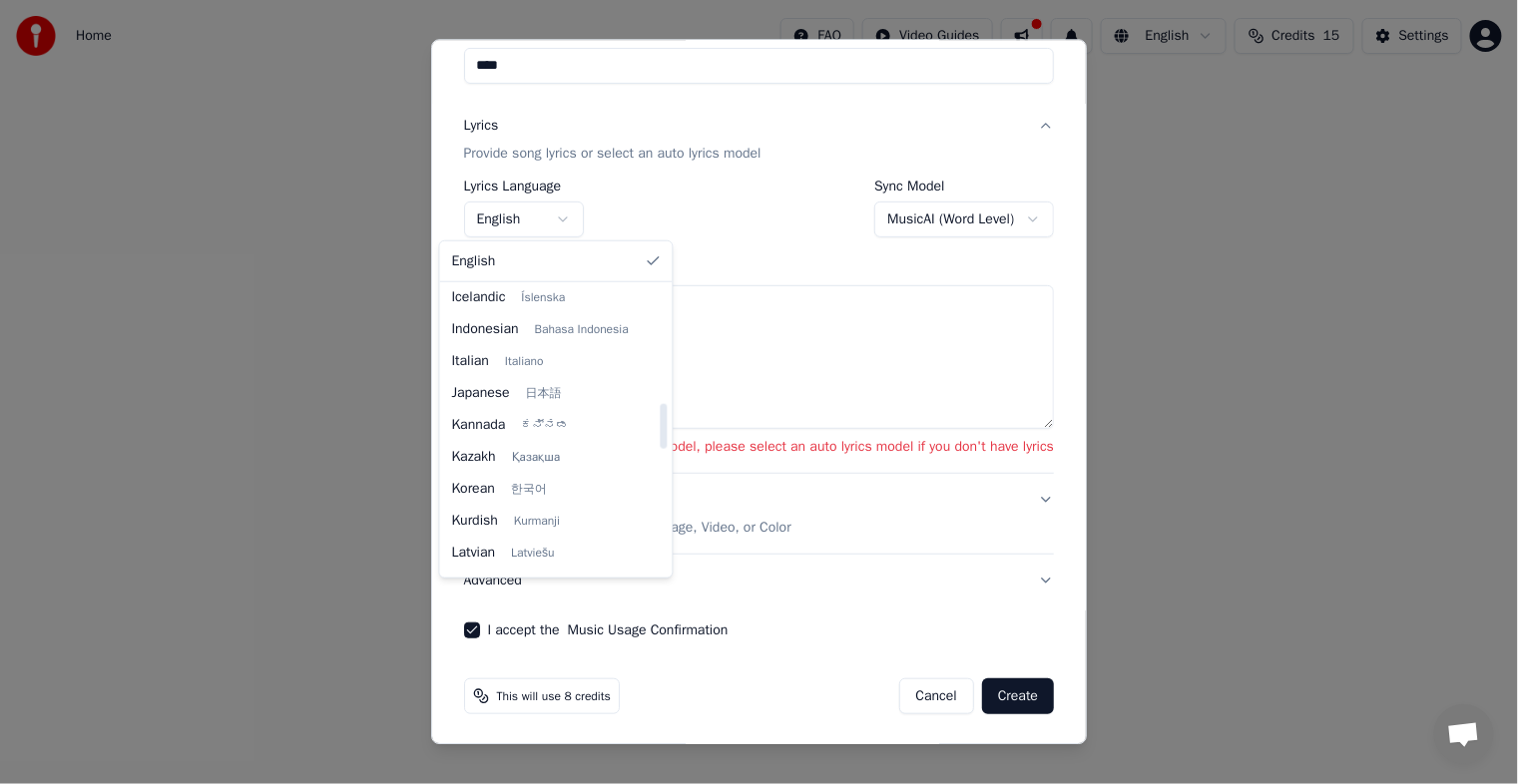 scroll, scrollTop: 744, scrollLeft: 0, axis: vertical 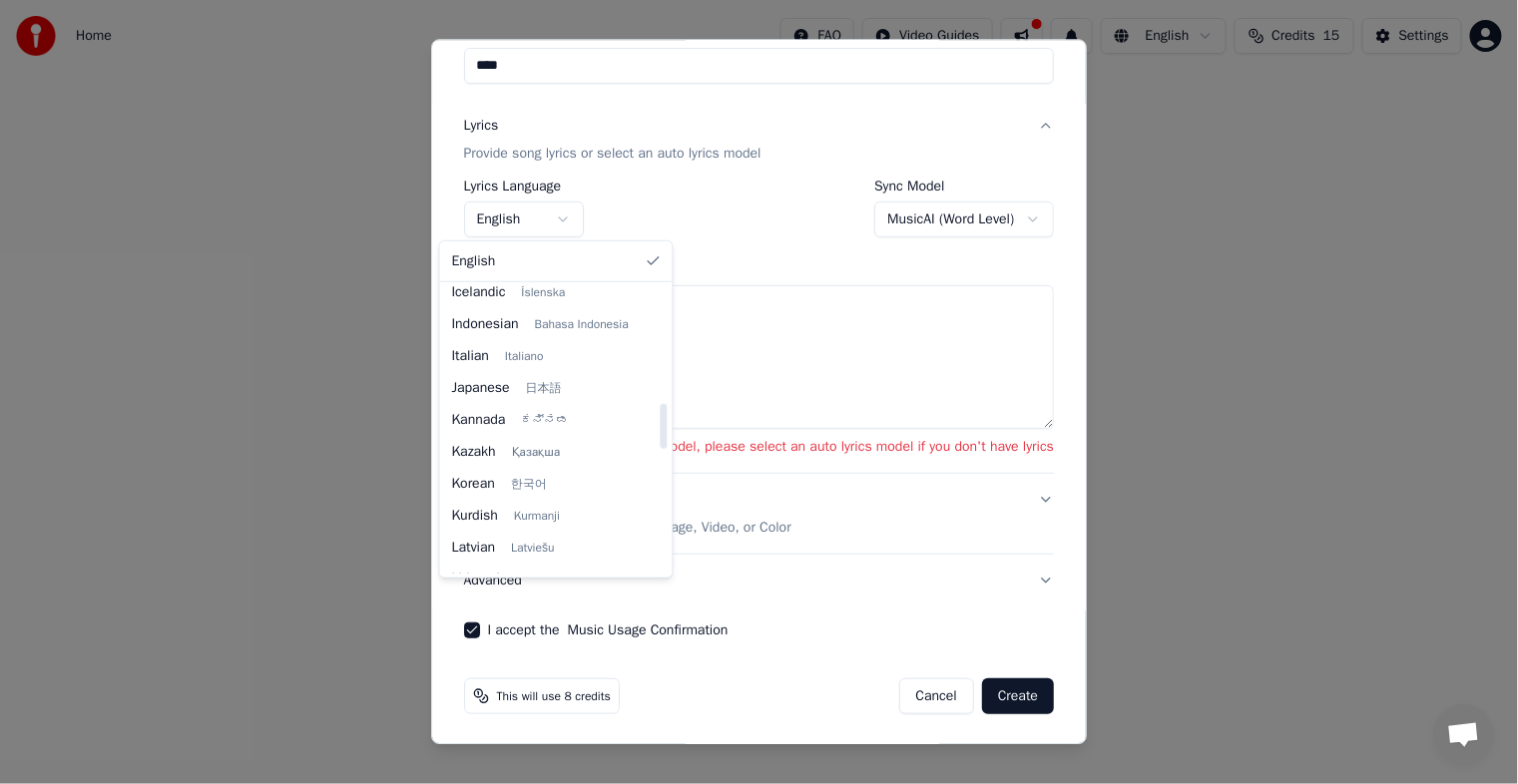 drag, startPoint x: 668, startPoint y: 311, endPoint x: 667, endPoint y: 429, distance: 118.004237 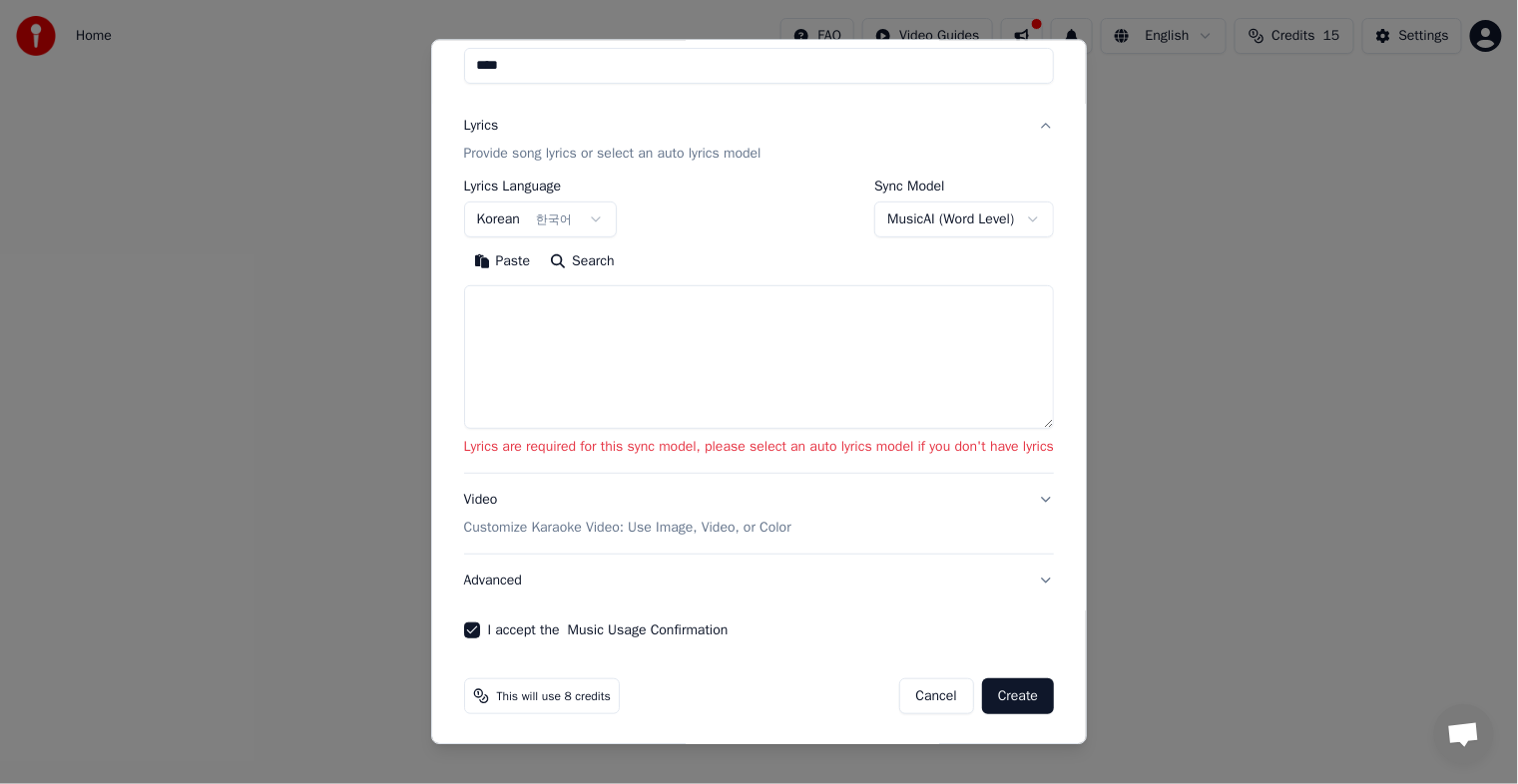 click on "Search" at bounding box center [582, 261] 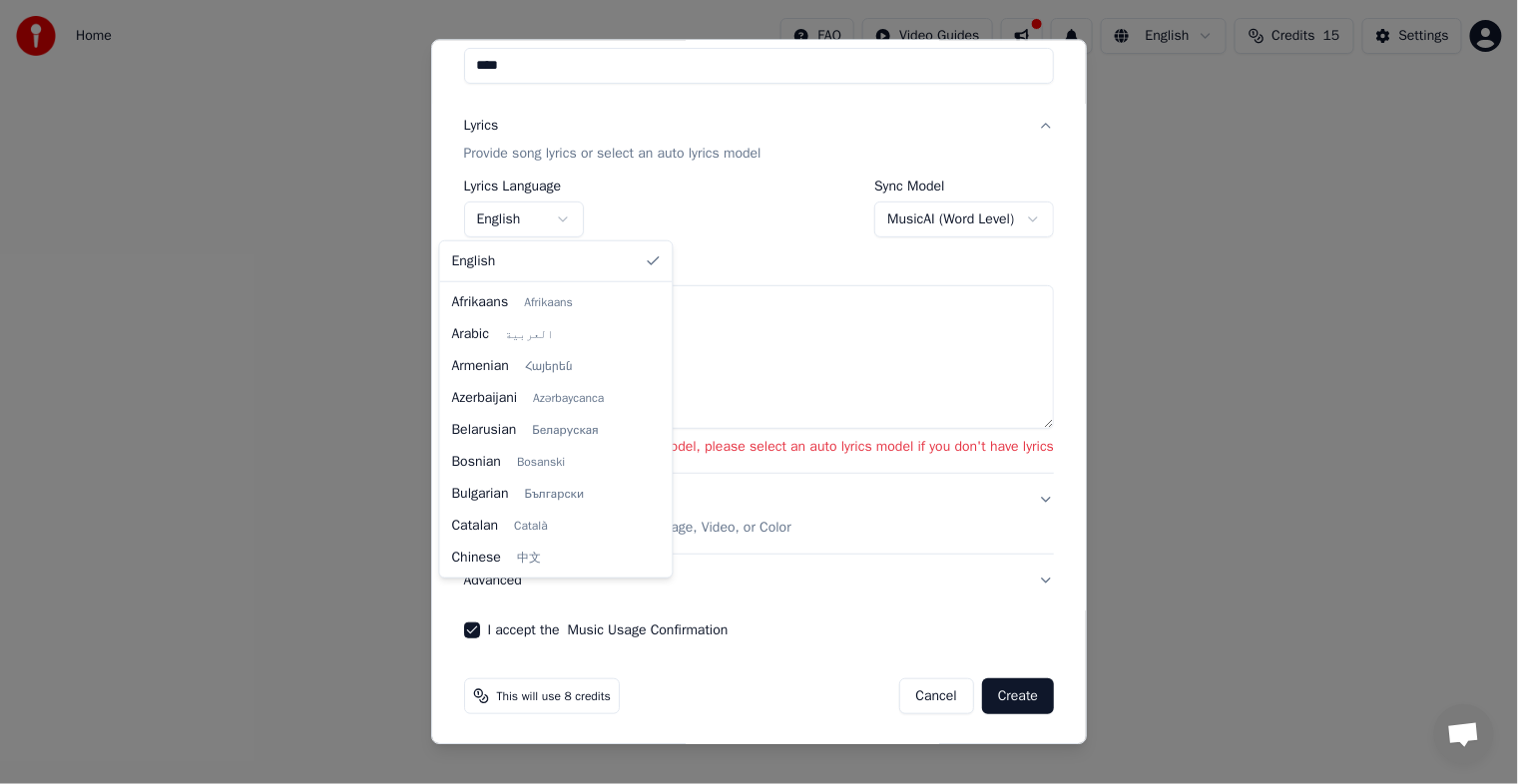 click on "**********" at bounding box center (759, 207) 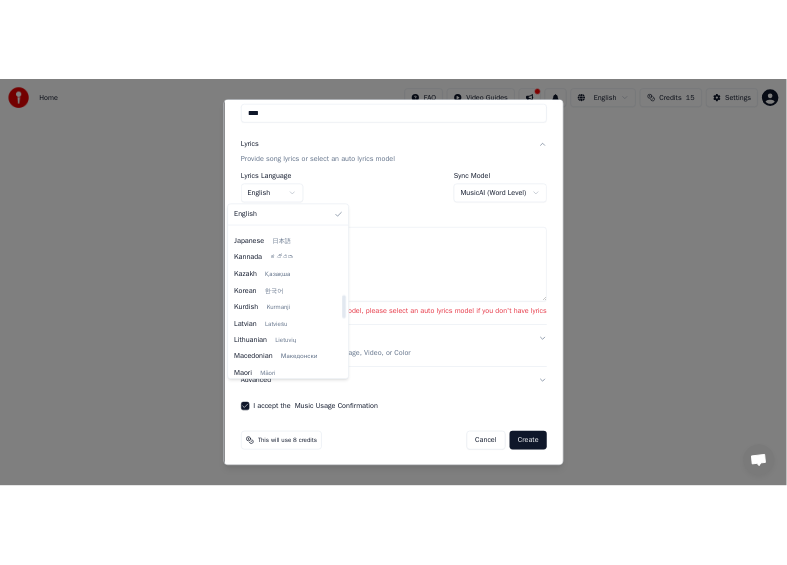 scroll, scrollTop: 877, scrollLeft: 0, axis: vertical 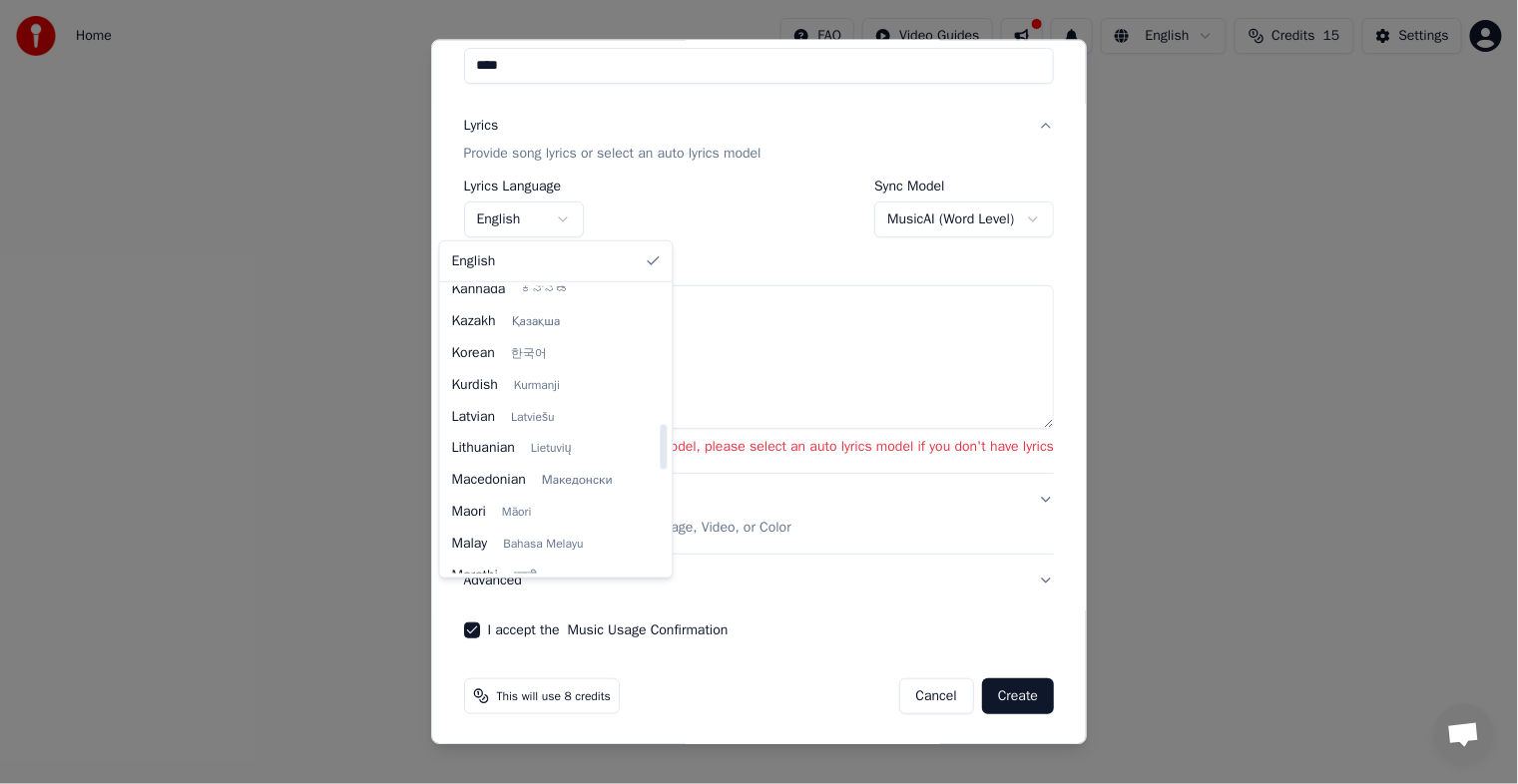 drag, startPoint x: 669, startPoint y: 303, endPoint x: 661, endPoint y: 440, distance: 137.23338 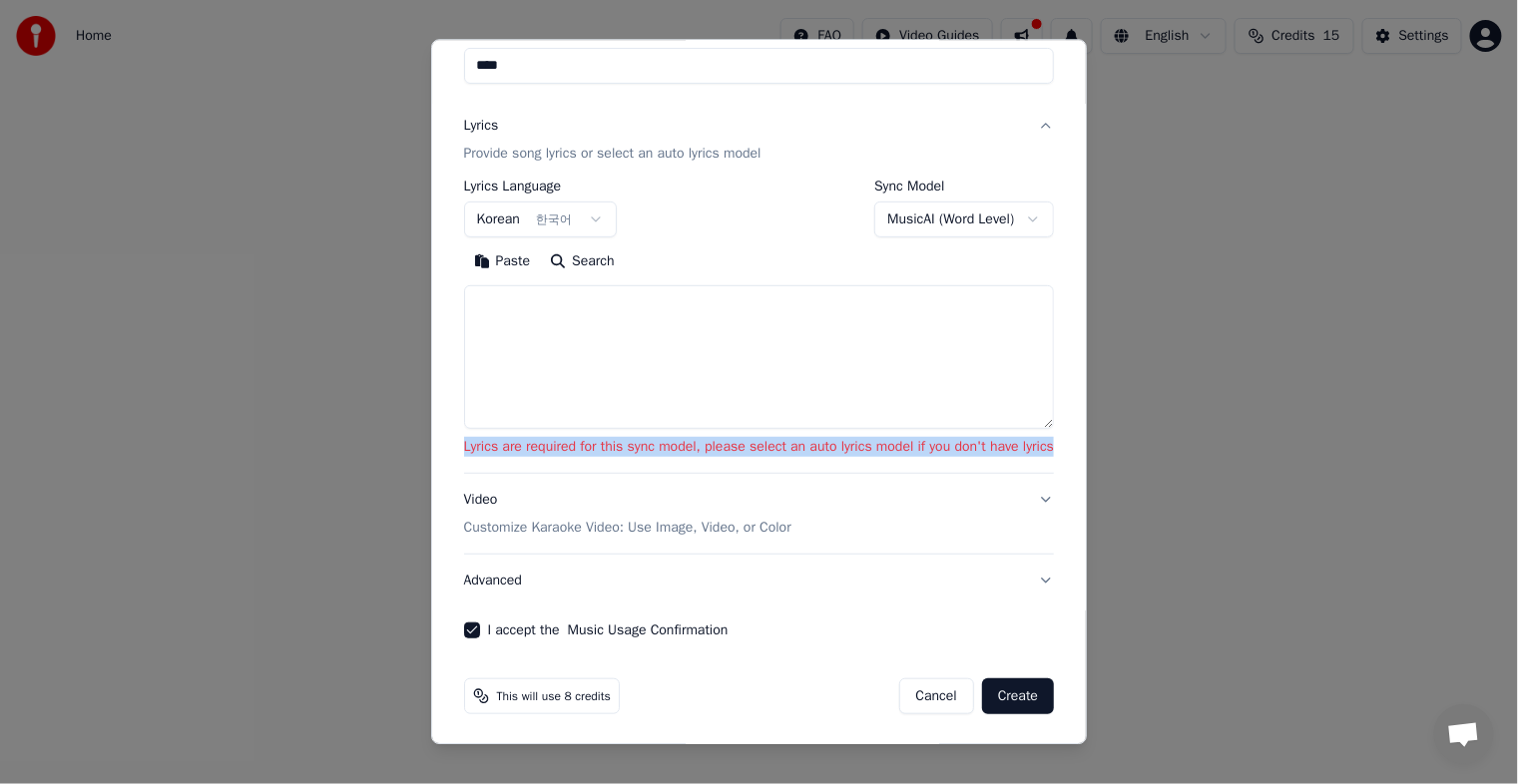 drag, startPoint x: 440, startPoint y: 449, endPoint x: 1076, endPoint y: 463, distance: 636.1541 